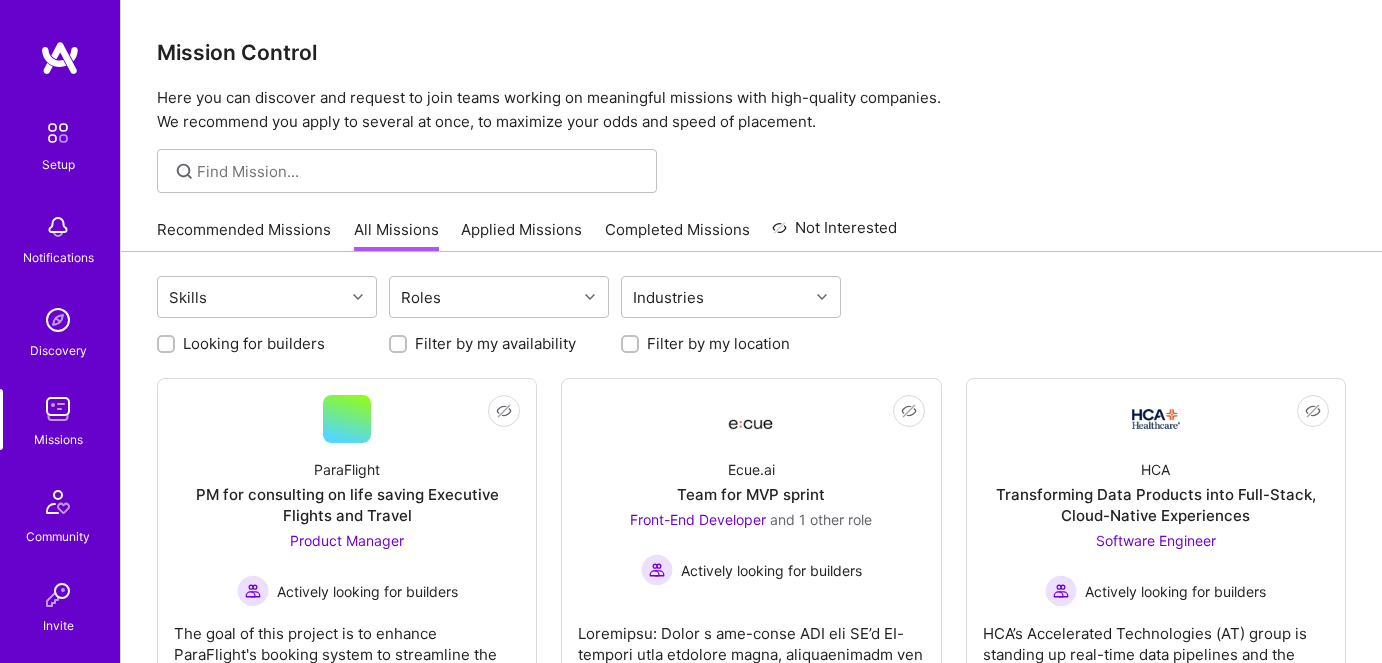 scroll, scrollTop: 0, scrollLeft: 0, axis: both 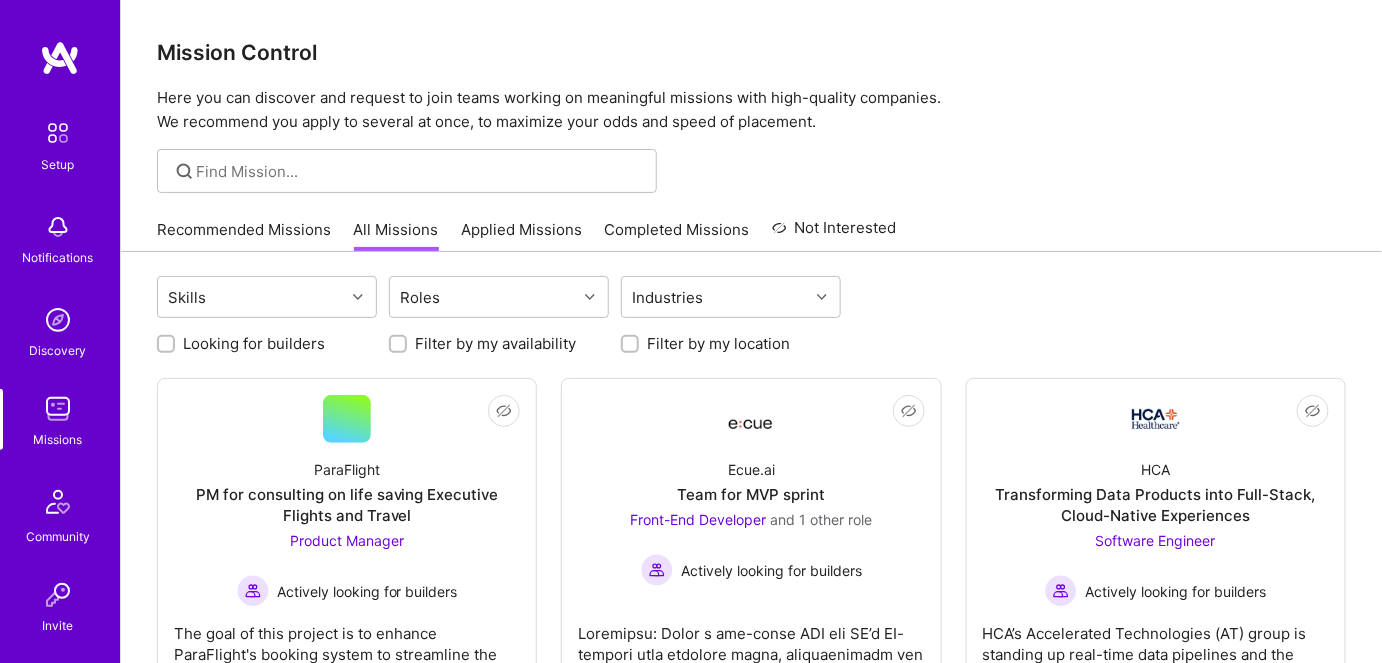 click at bounding box center (60, 58) 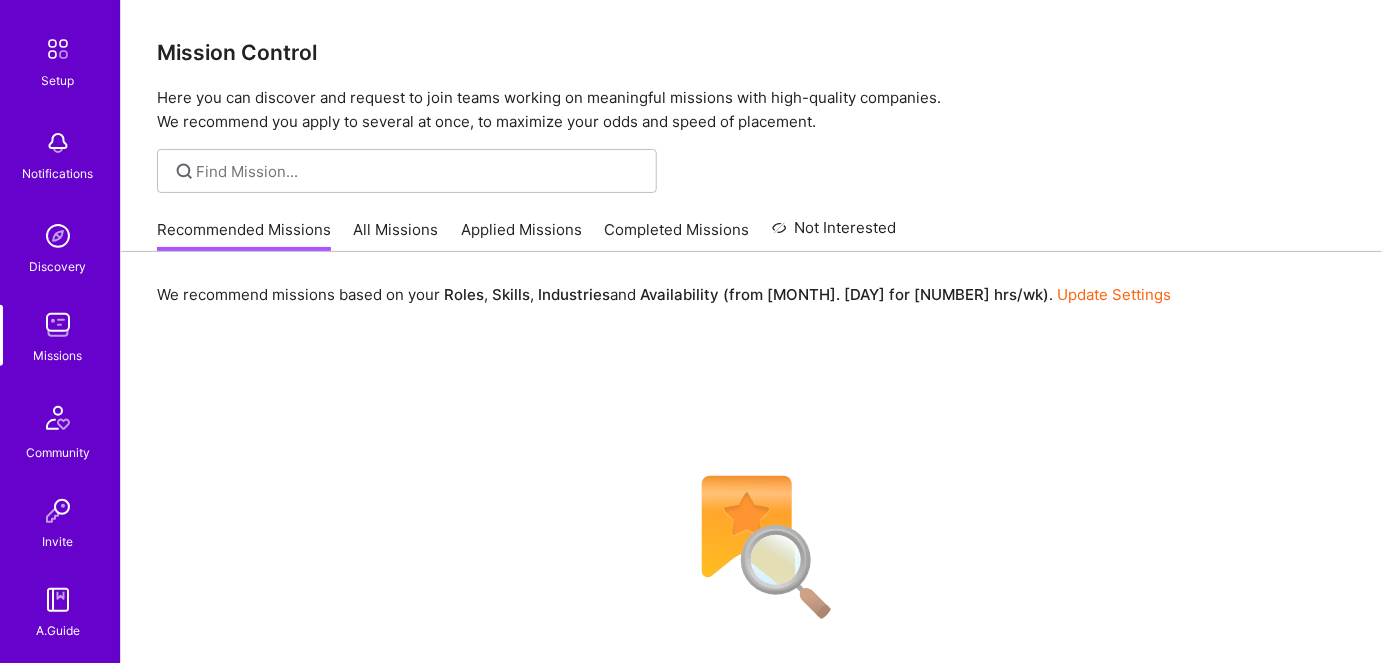 scroll, scrollTop: 169, scrollLeft: 0, axis: vertical 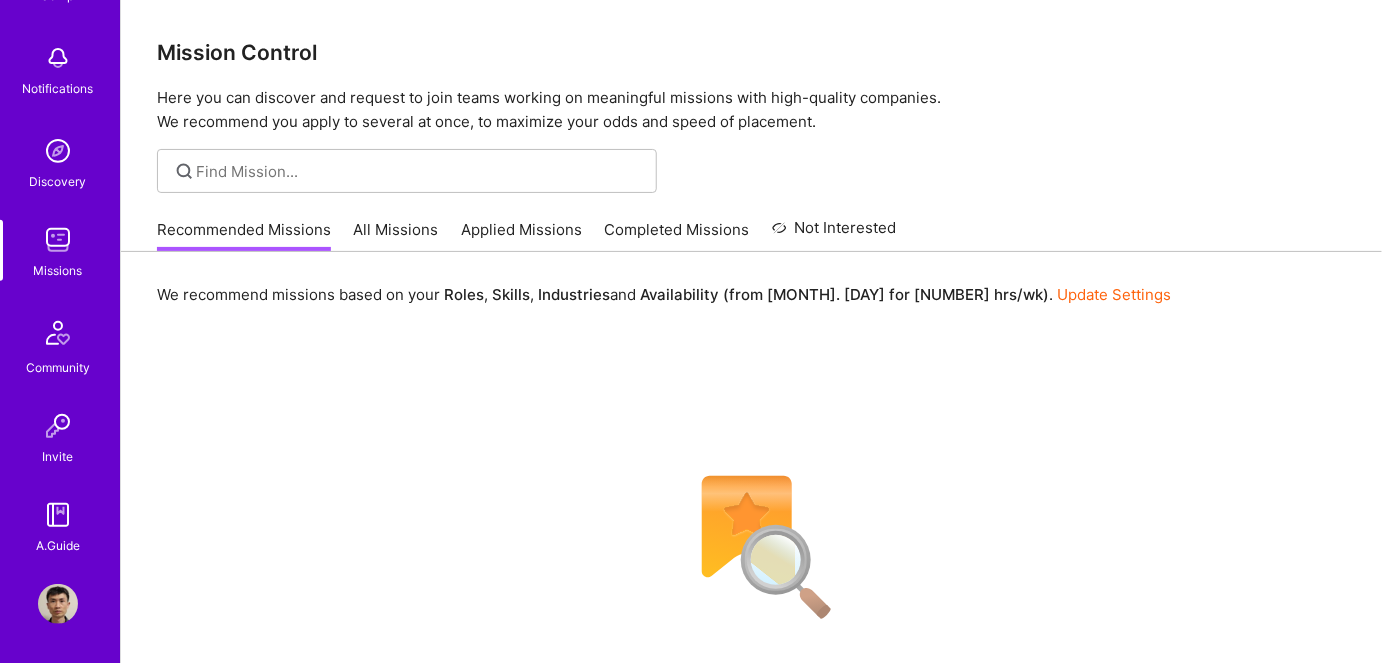 click at bounding box center [58, 604] 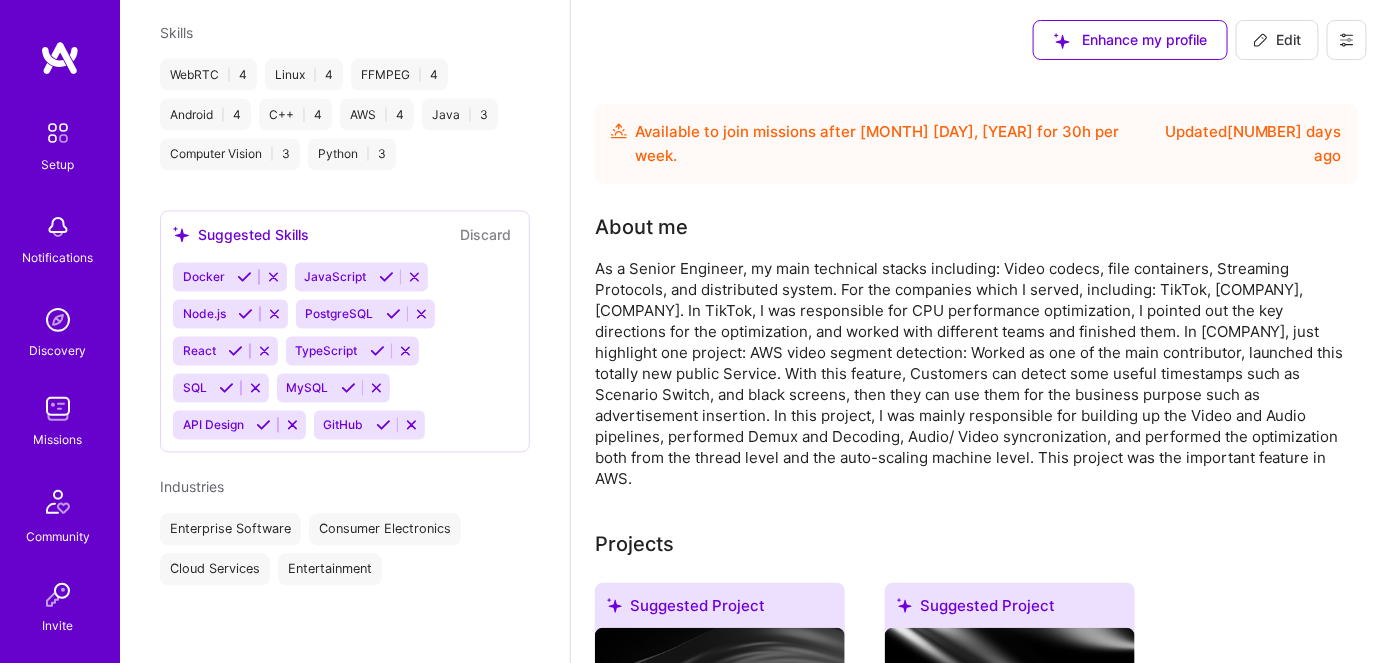 scroll, scrollTop: 1122, scrollLeft: 0, axis: vertical 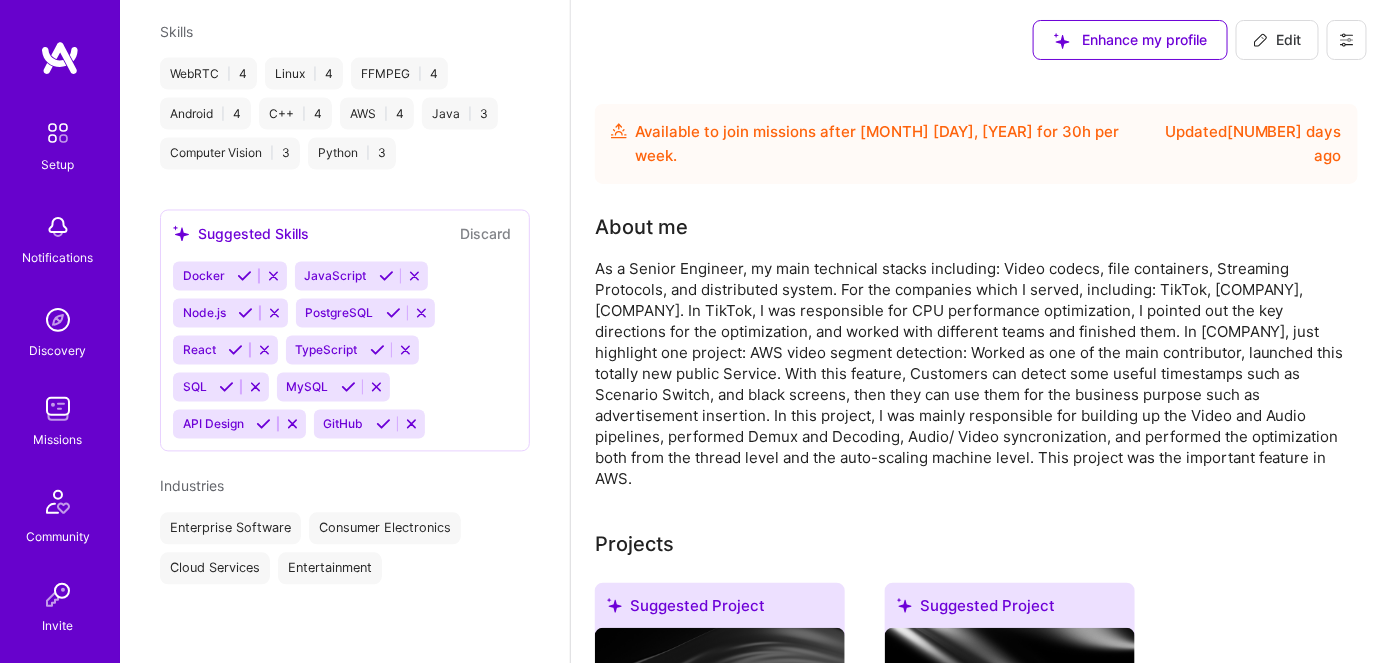 click 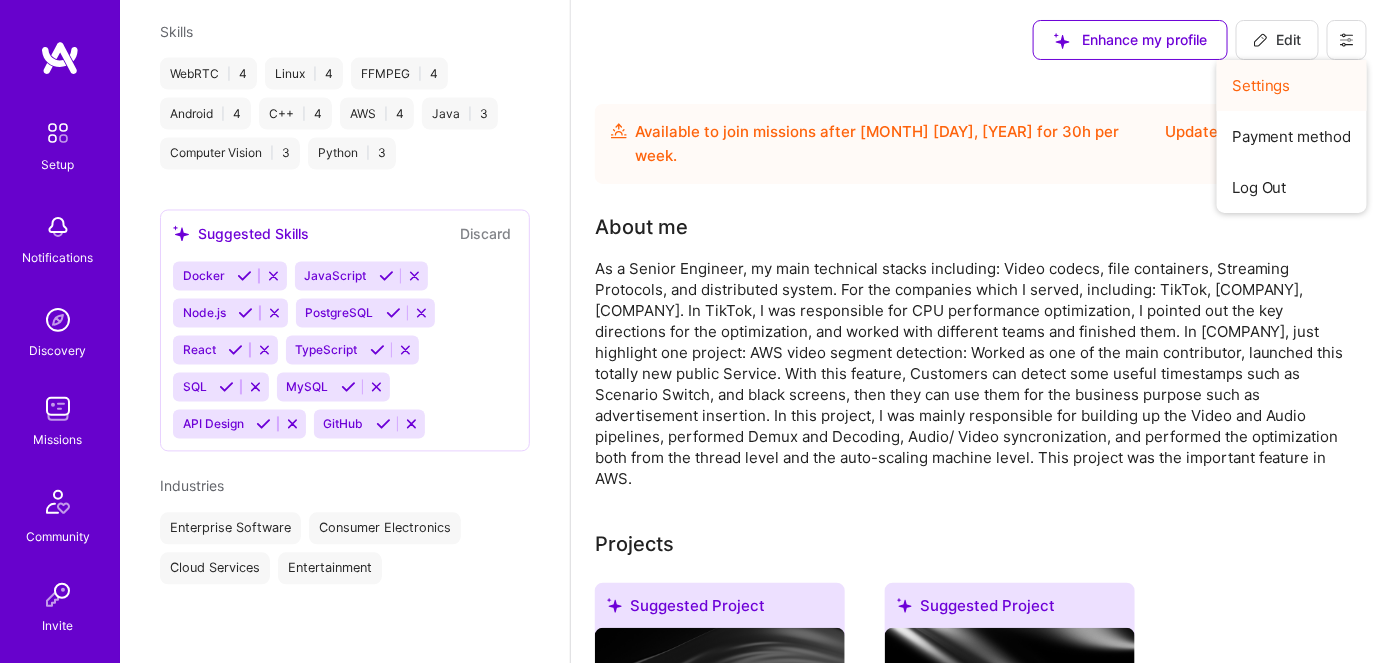 click on "Settings" at bounding box center (1292, 85) 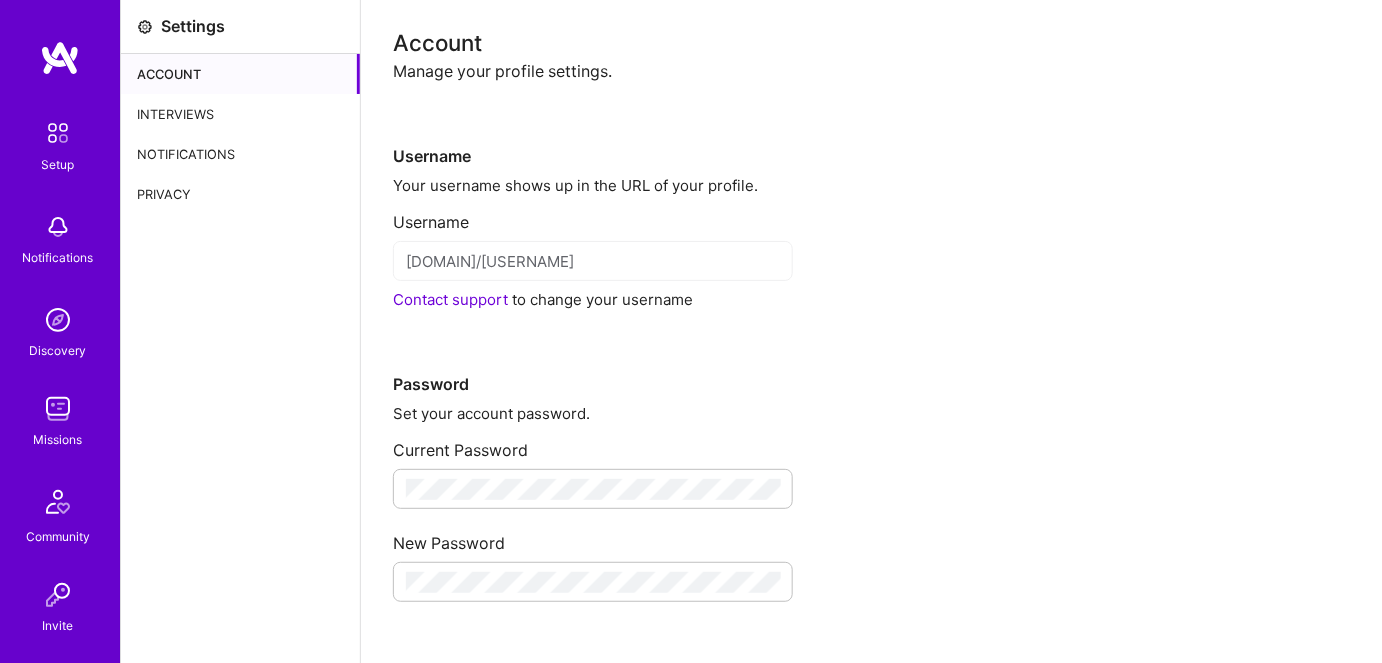 click on "Interviews" at bounding box center [240, 114] 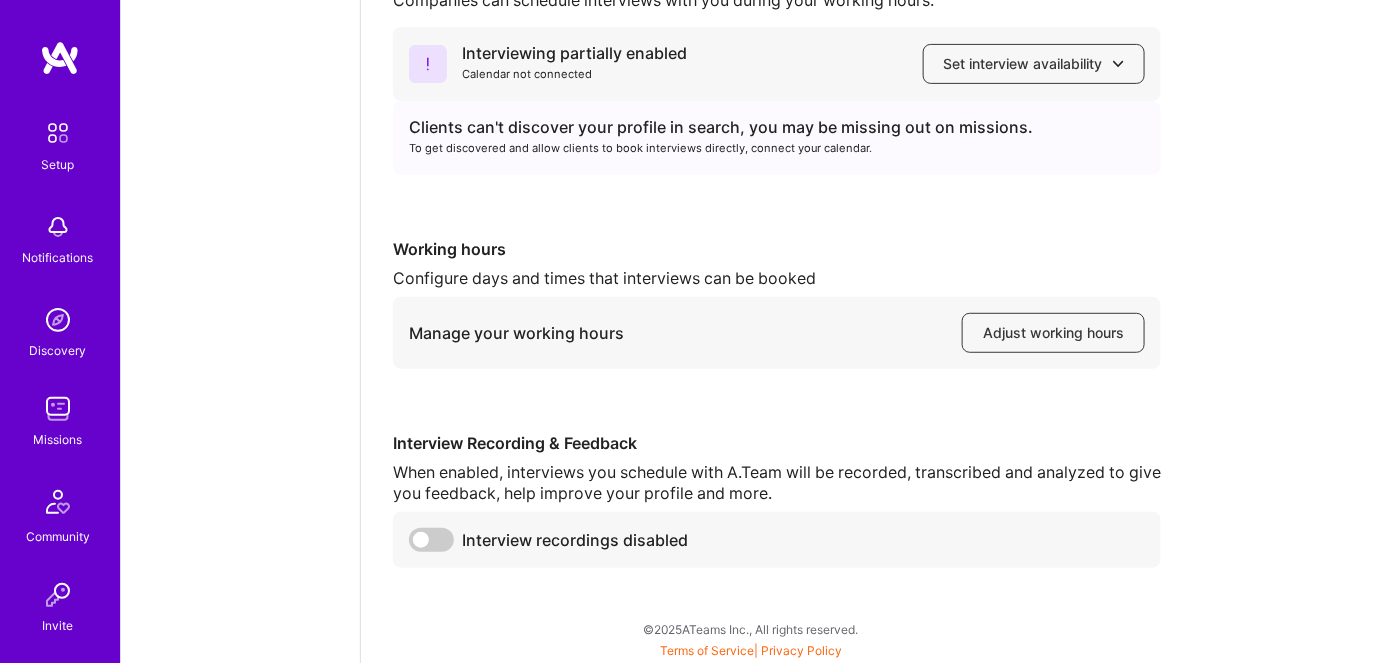scroll, scrollTop: 0, scrollLeft: 0, axis: both 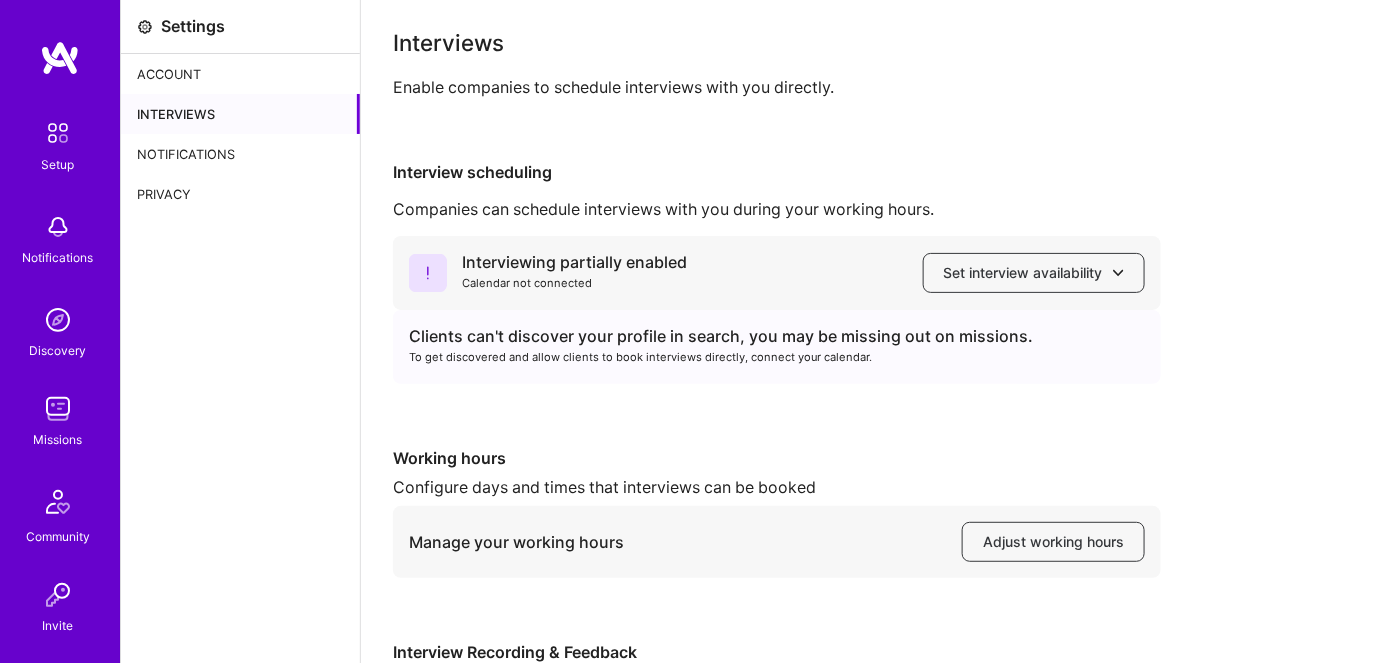 click on "Account" at bounding box center [240, 74] 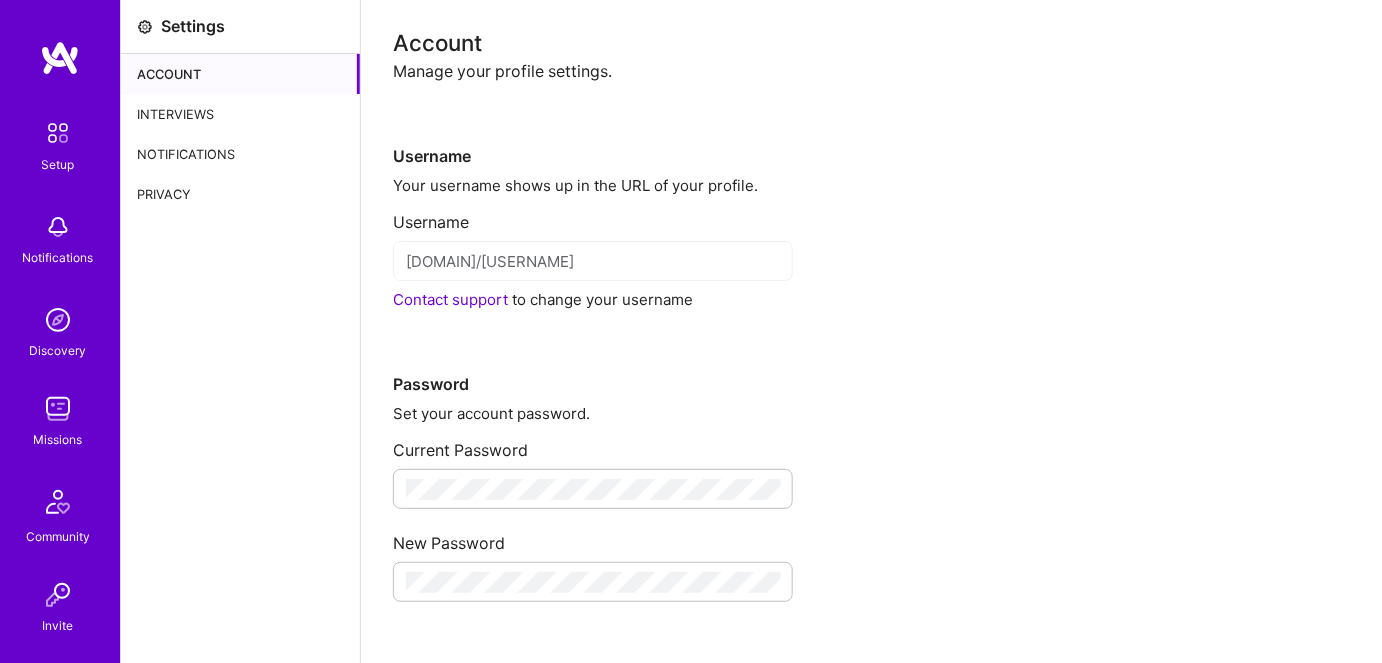 click on "Privacy" at bounding box center (240, 194) 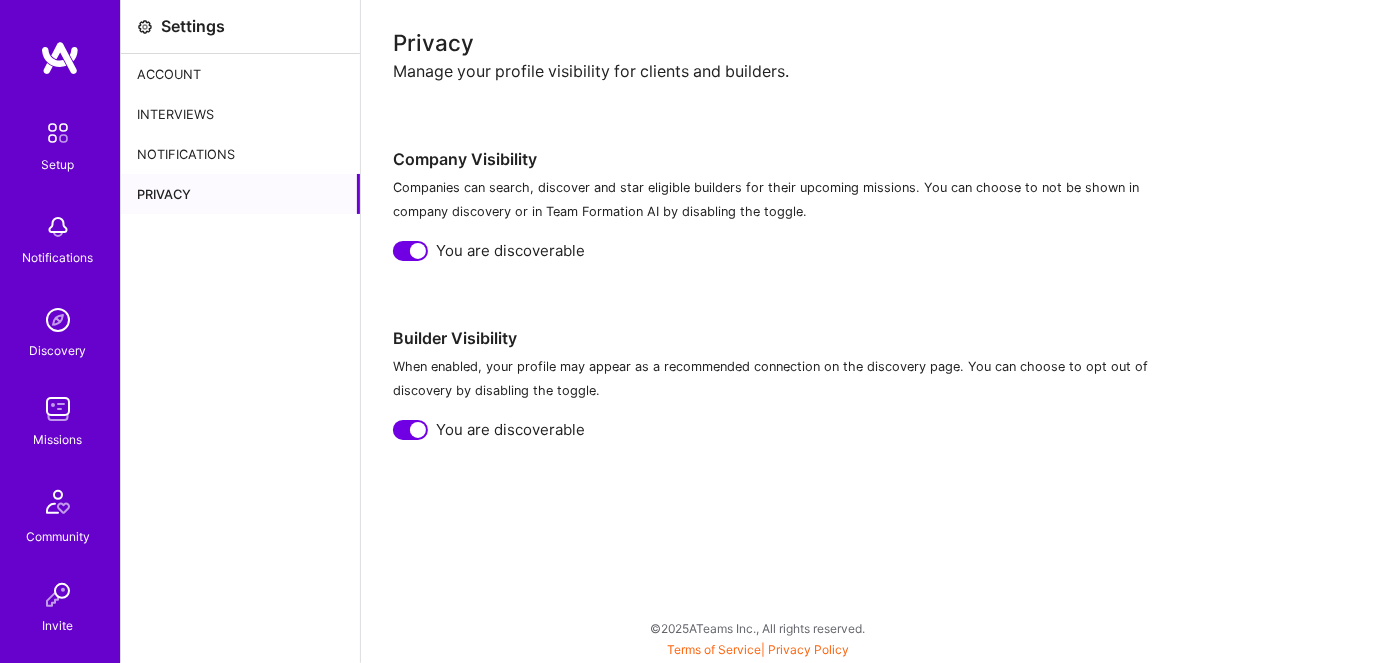 click on "Notifications" at bounding box center [240, 154] 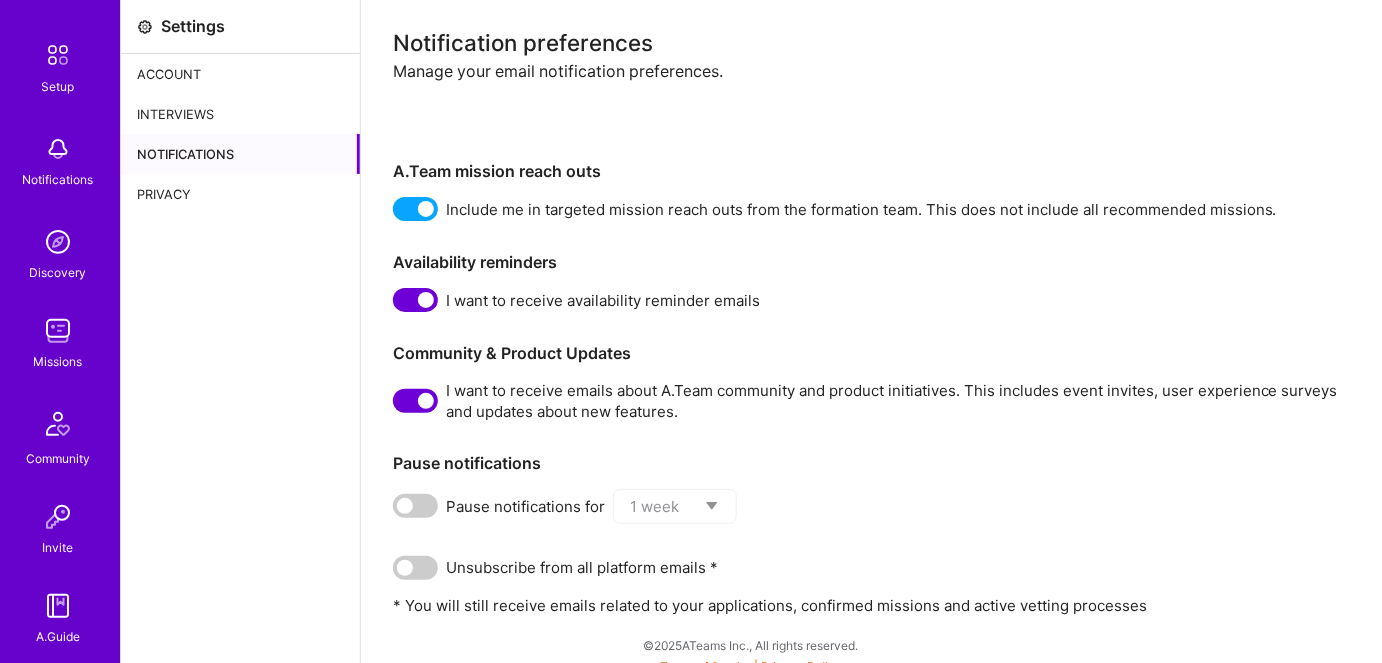 scroll, scrollTop: 0, scrollLeft: 0, axis: both 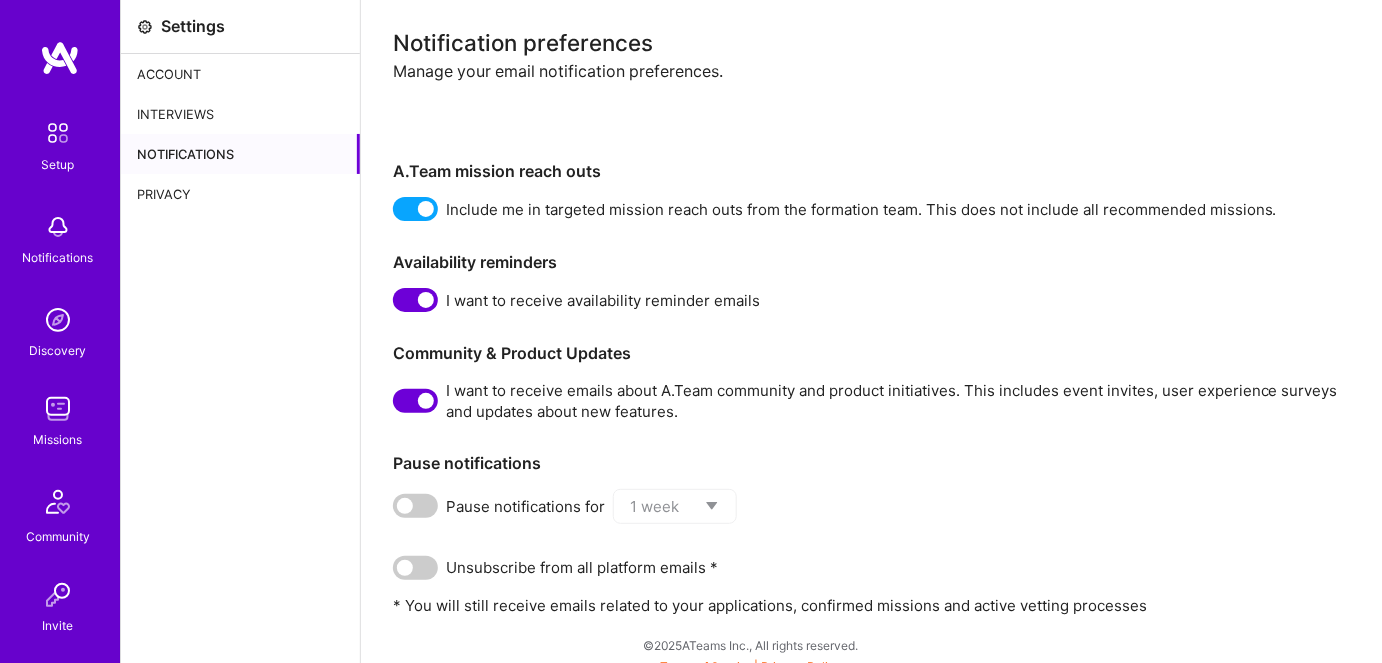 click at bounding box center (58, 133) 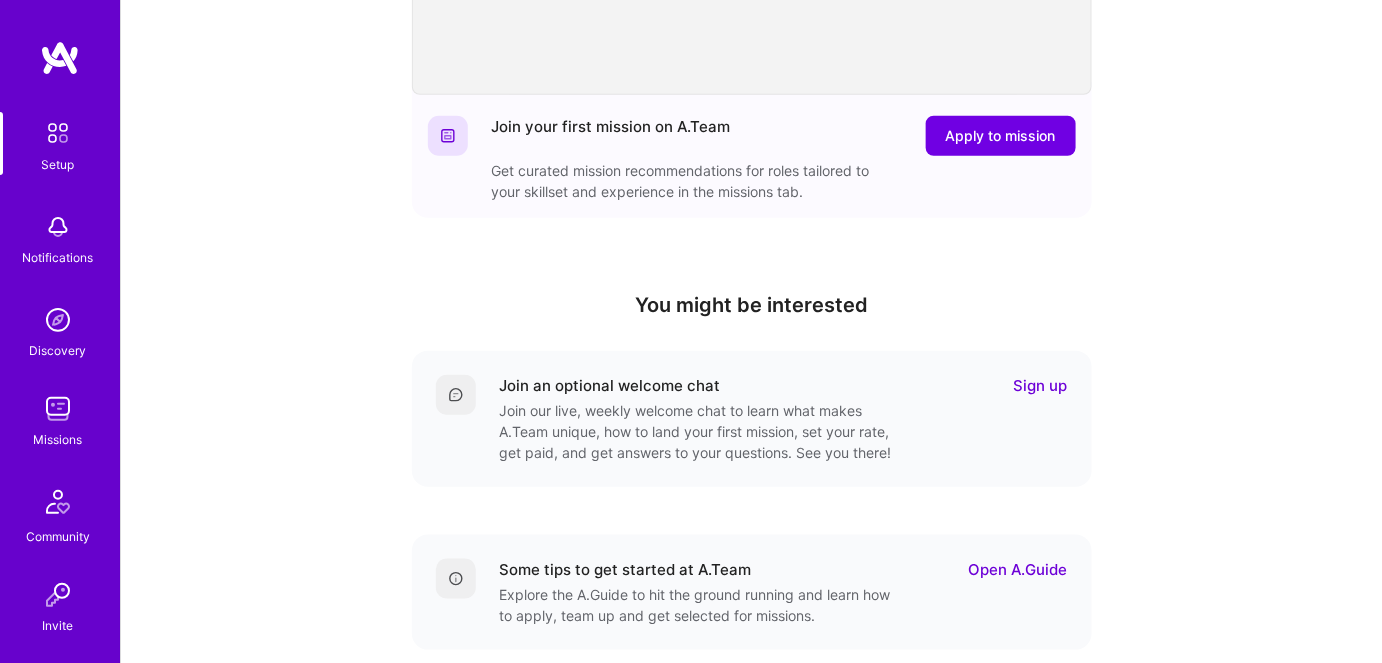 scroll, scrollTop: 632, scrollLeft: 0, axis: vertical 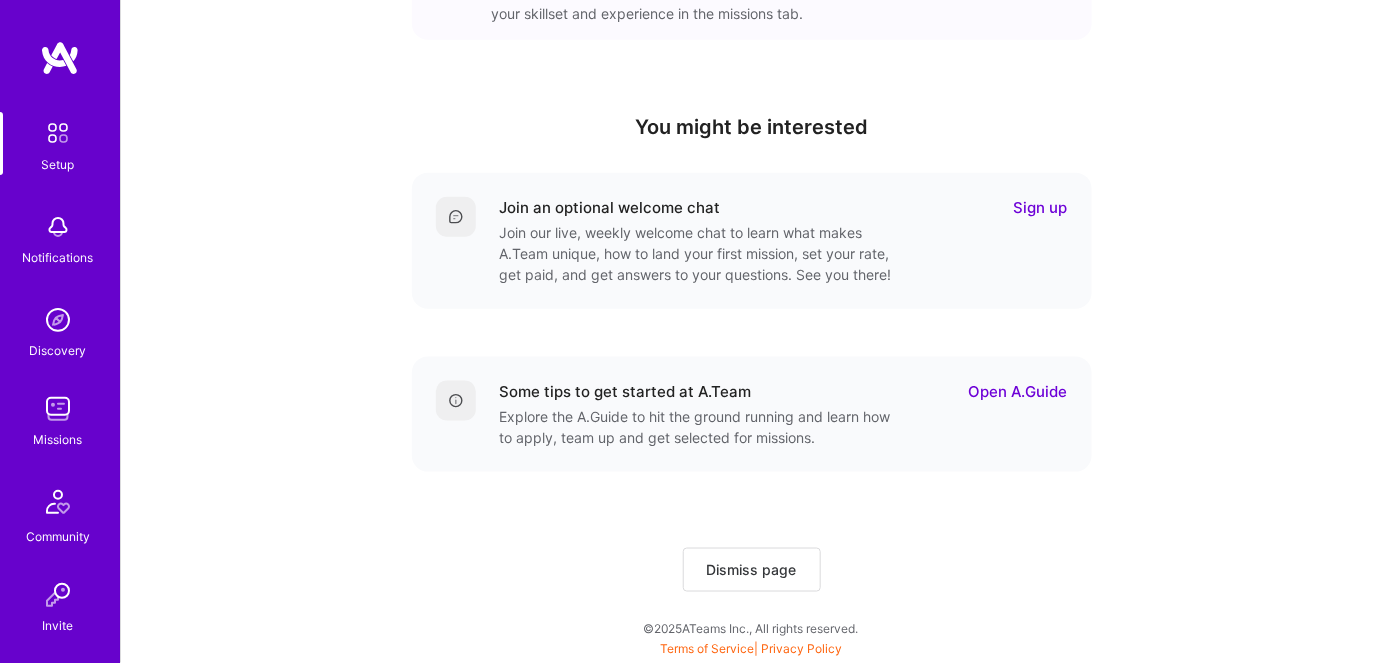 click at bounding box center [58, 409] 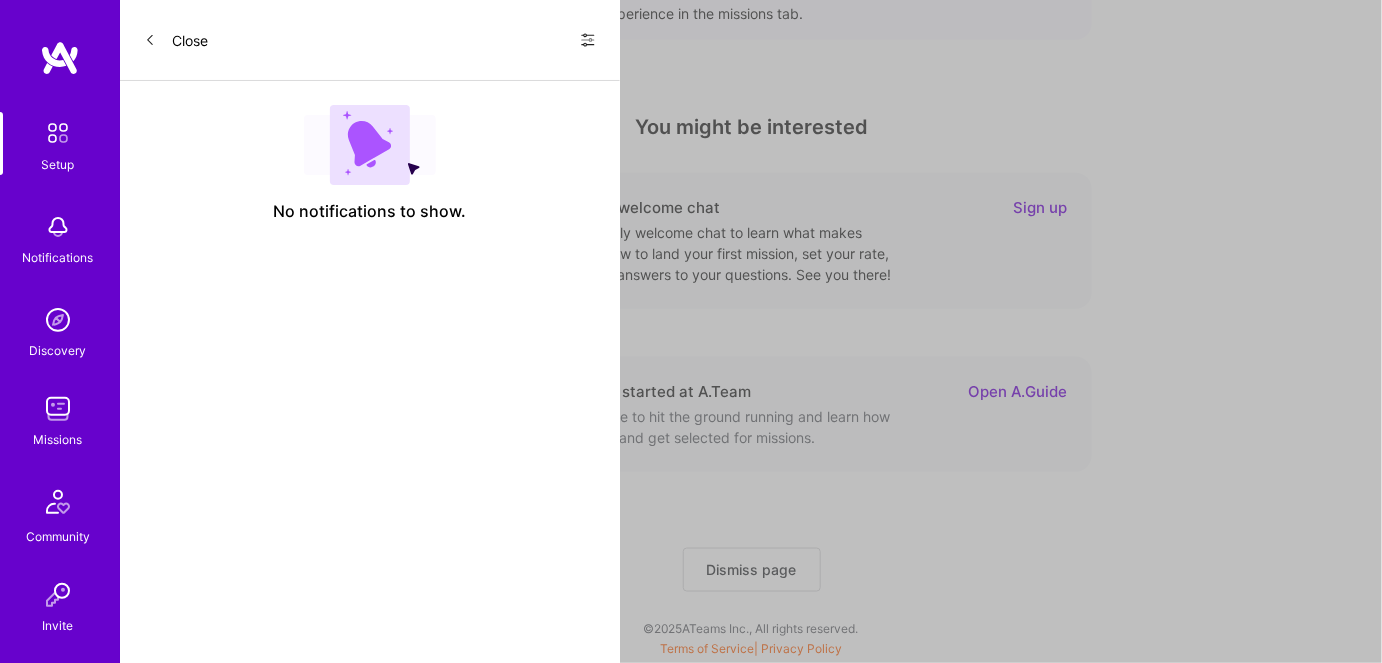 scroll, scrollTop: 0, scrollLeft: 0, axis: both 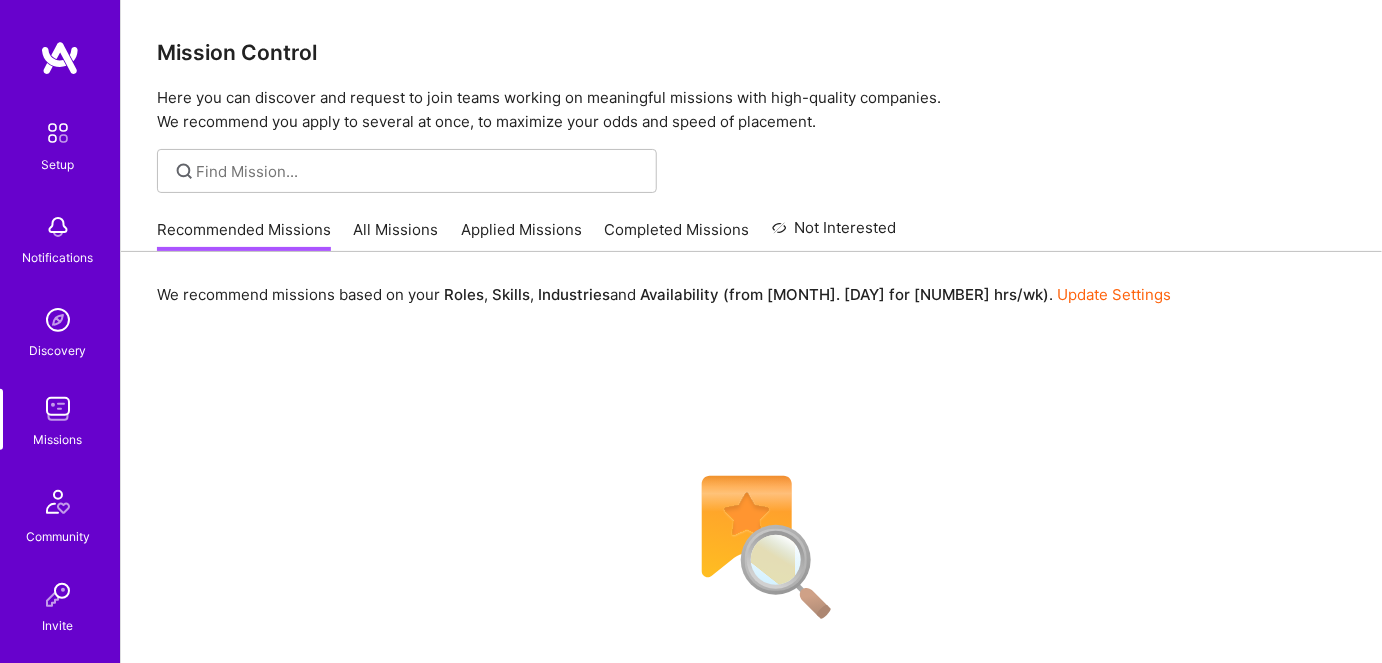 click on "All Missions" at bounding box center (396, 235) 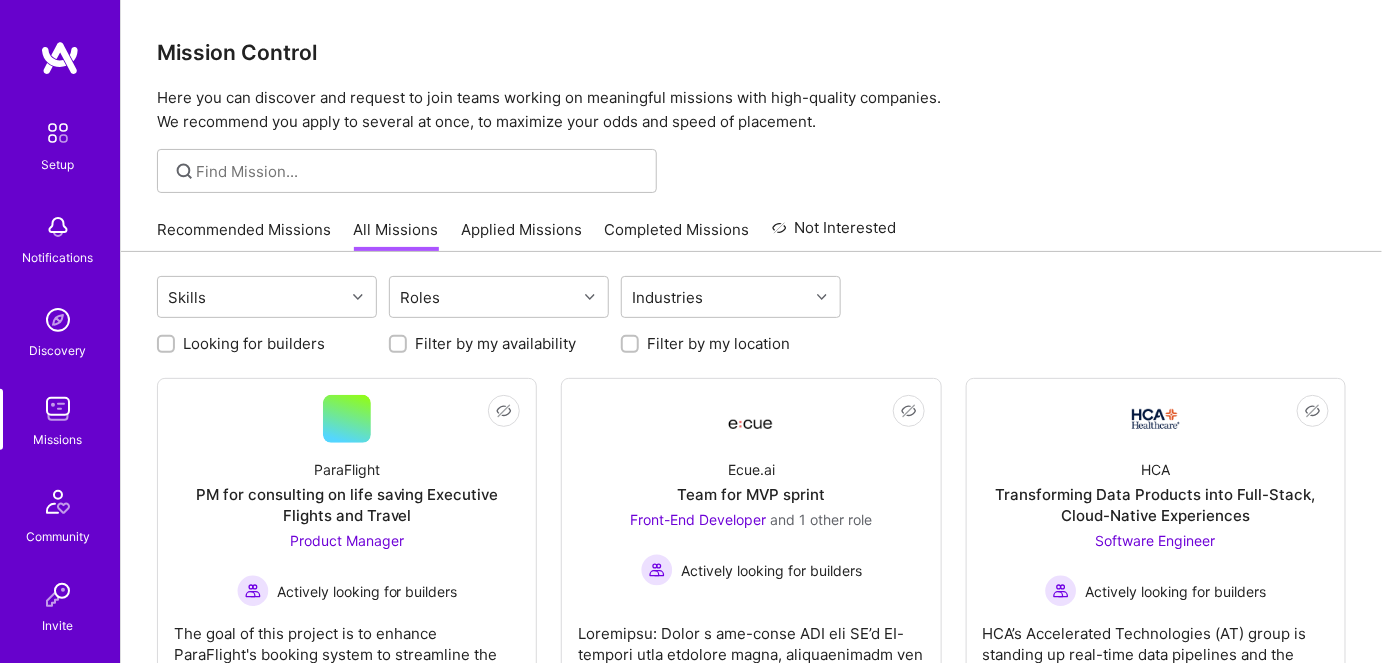 click at bounding box center (60, 58) 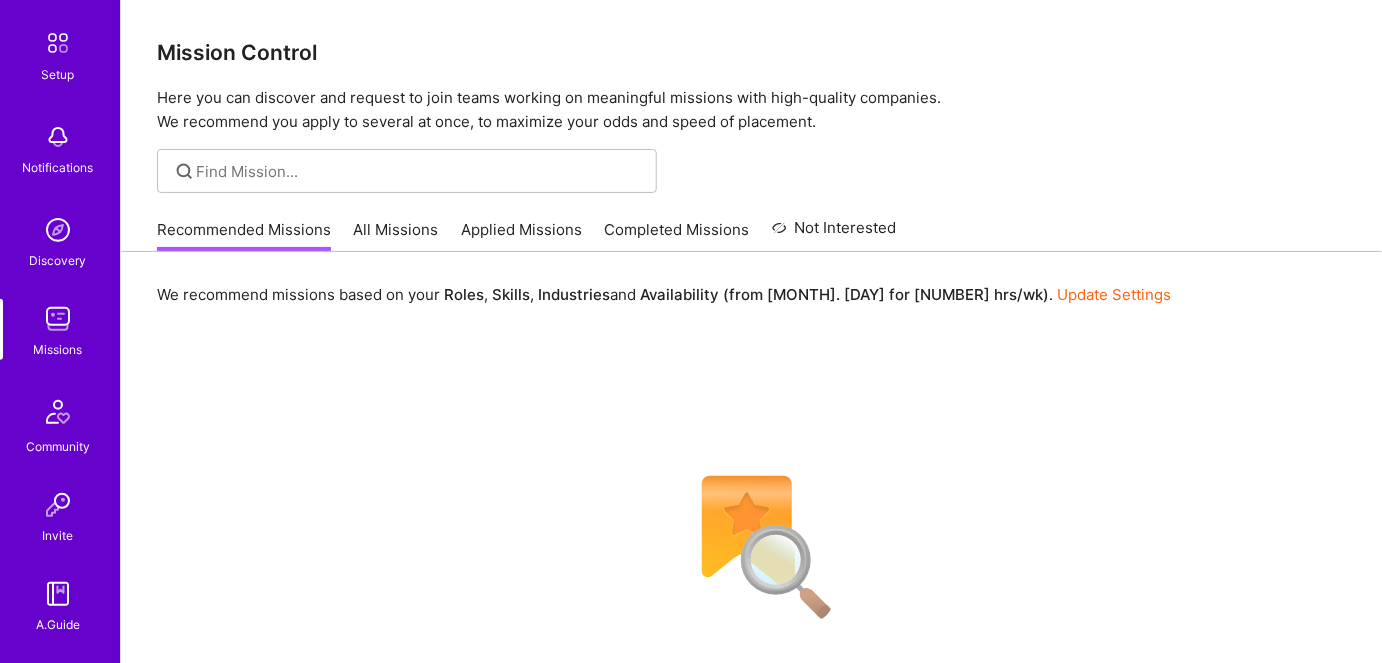 scroll, scrollTop: 169, scrollLeft: 0, axis: vertical 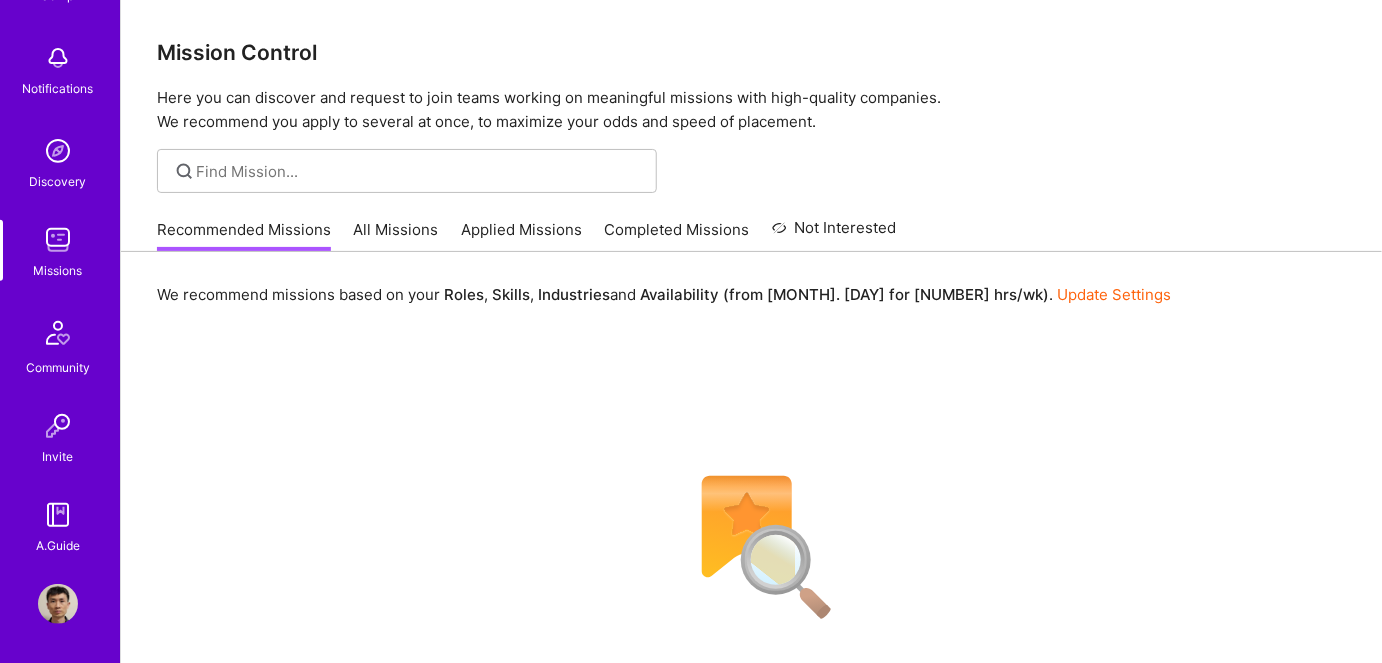 click at bounding box center [58, 604] 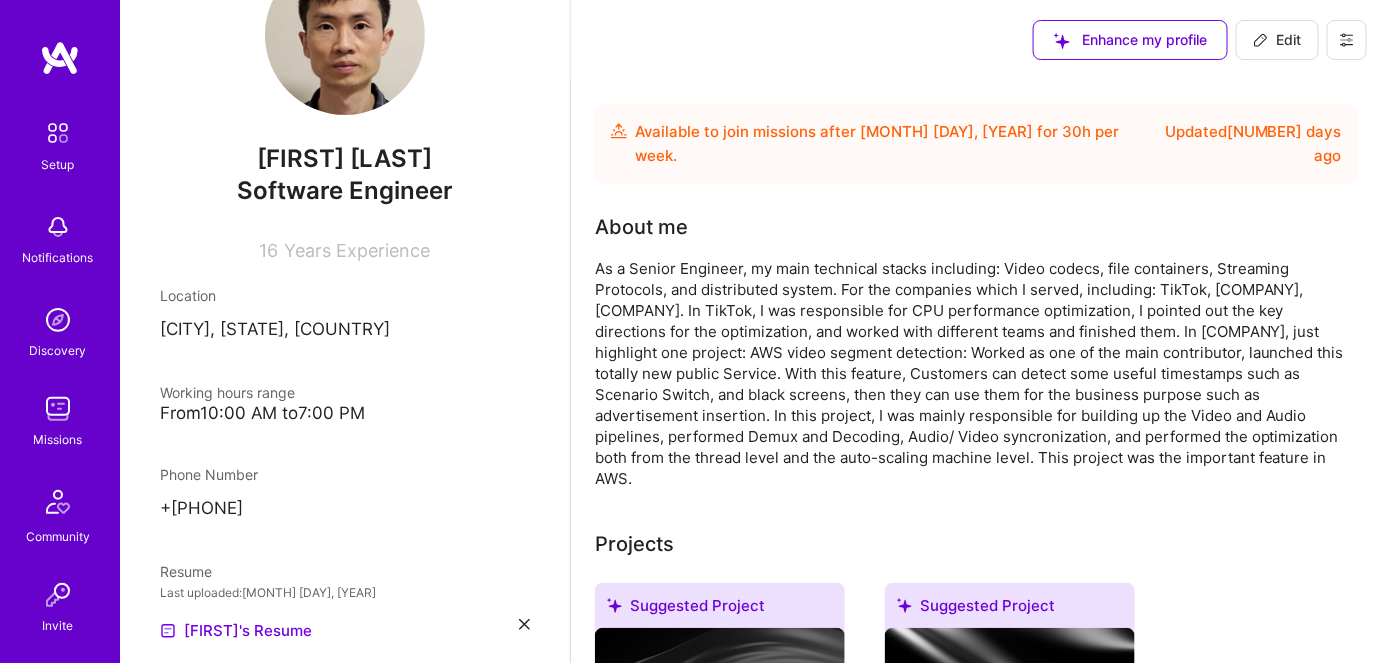 scroll, scrollTop: 0, scrollLeft: 0, axis: both 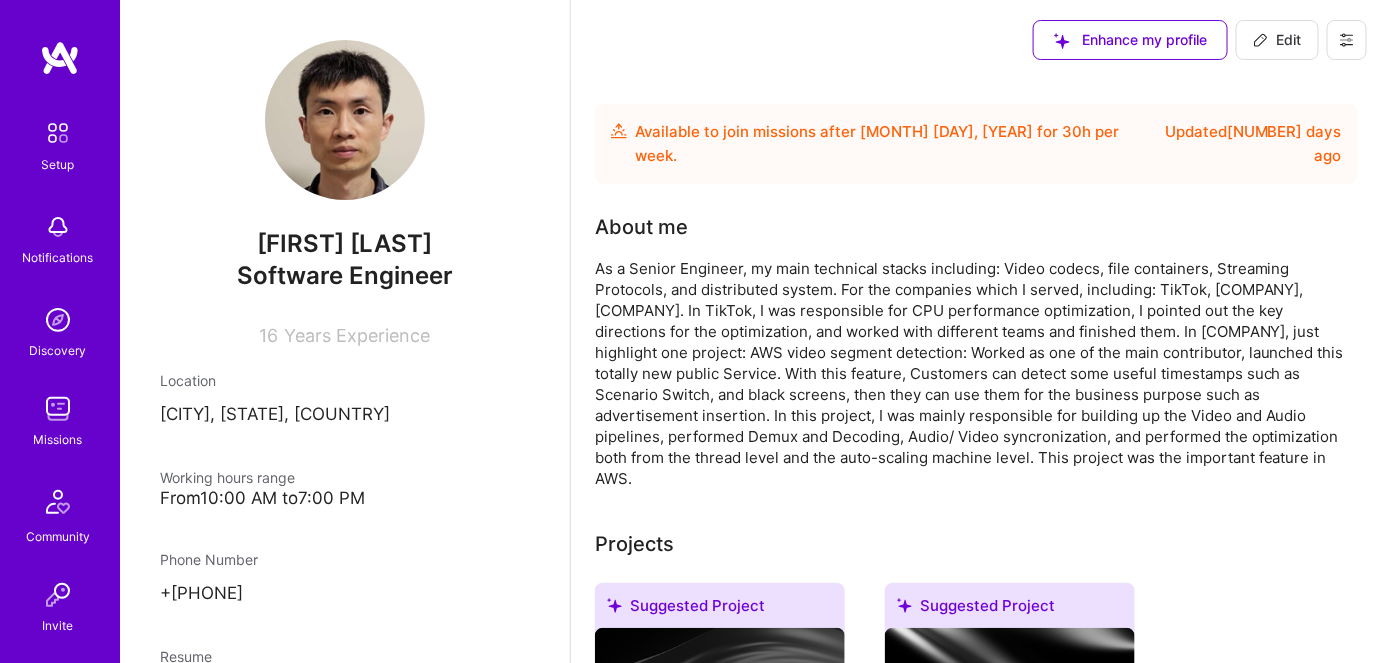click on "Enhance my profile" at bounding box center (1130, 40) 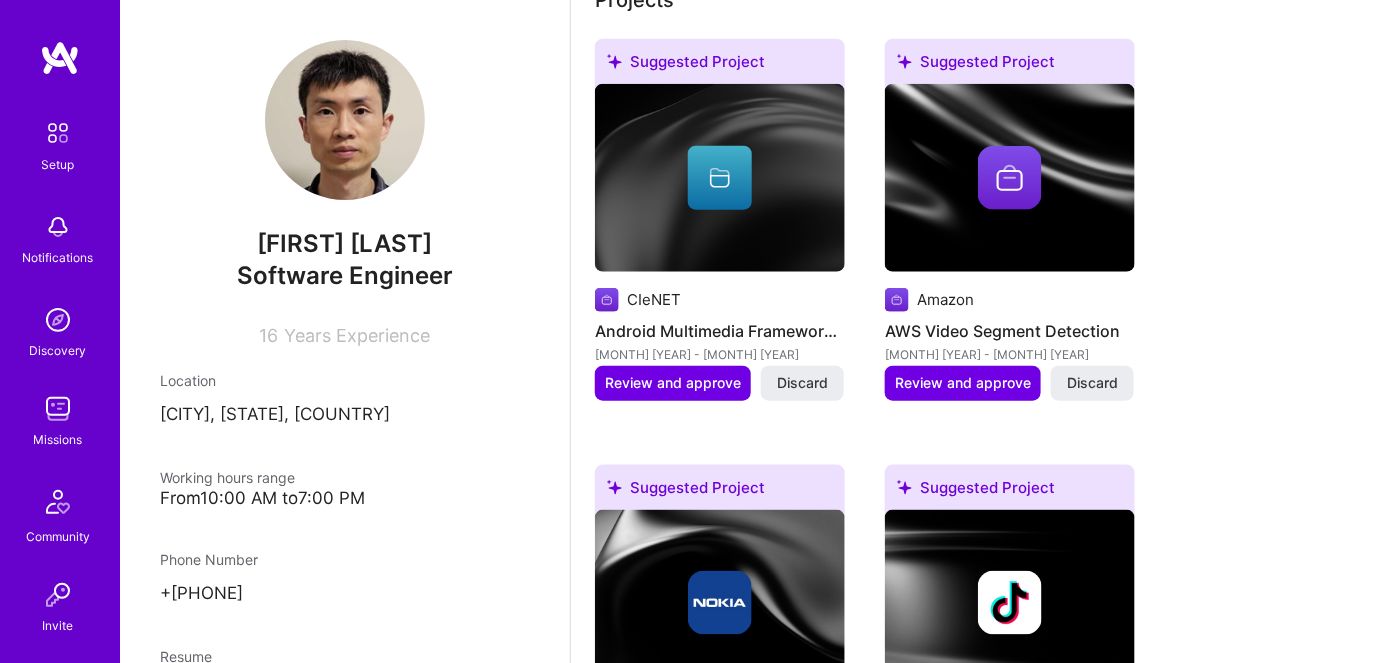scroll, scrollTop: 545, scrollLeft: 0, axis: vertical 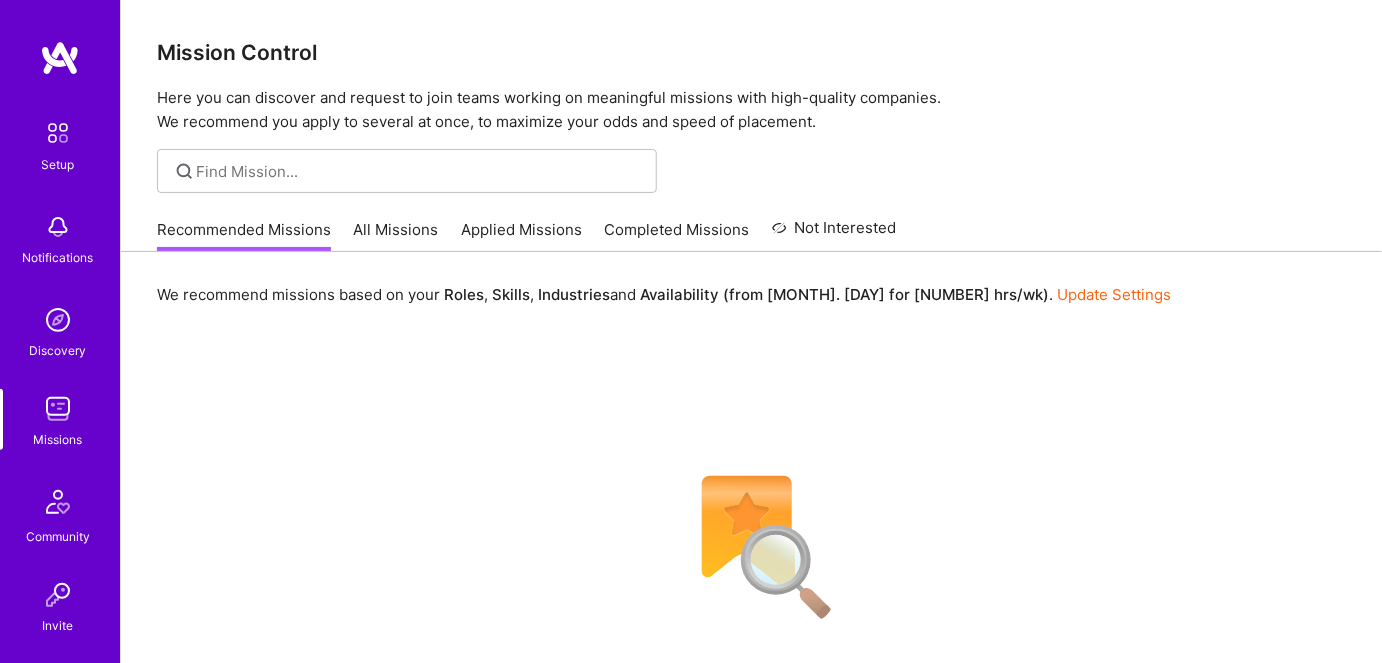 click at bounding box center [58, 133] 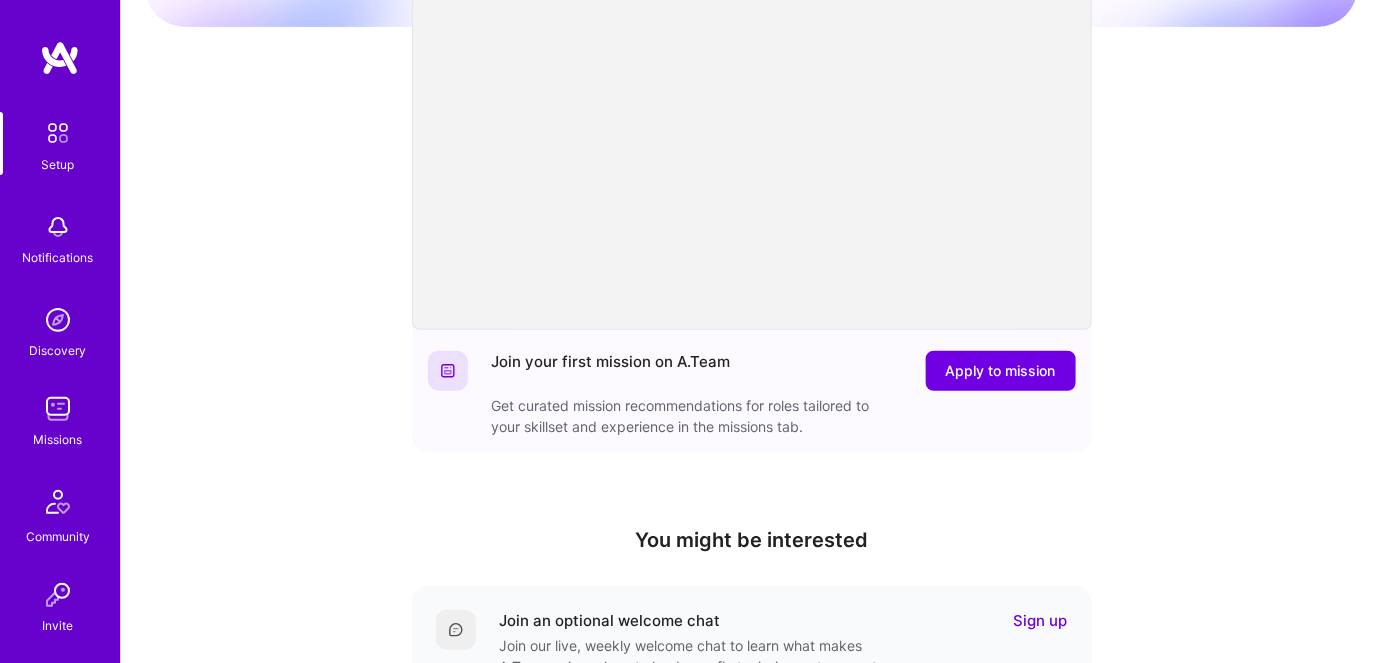 scroll, scrollTop: 0, scrollLeft: 0, axis: both 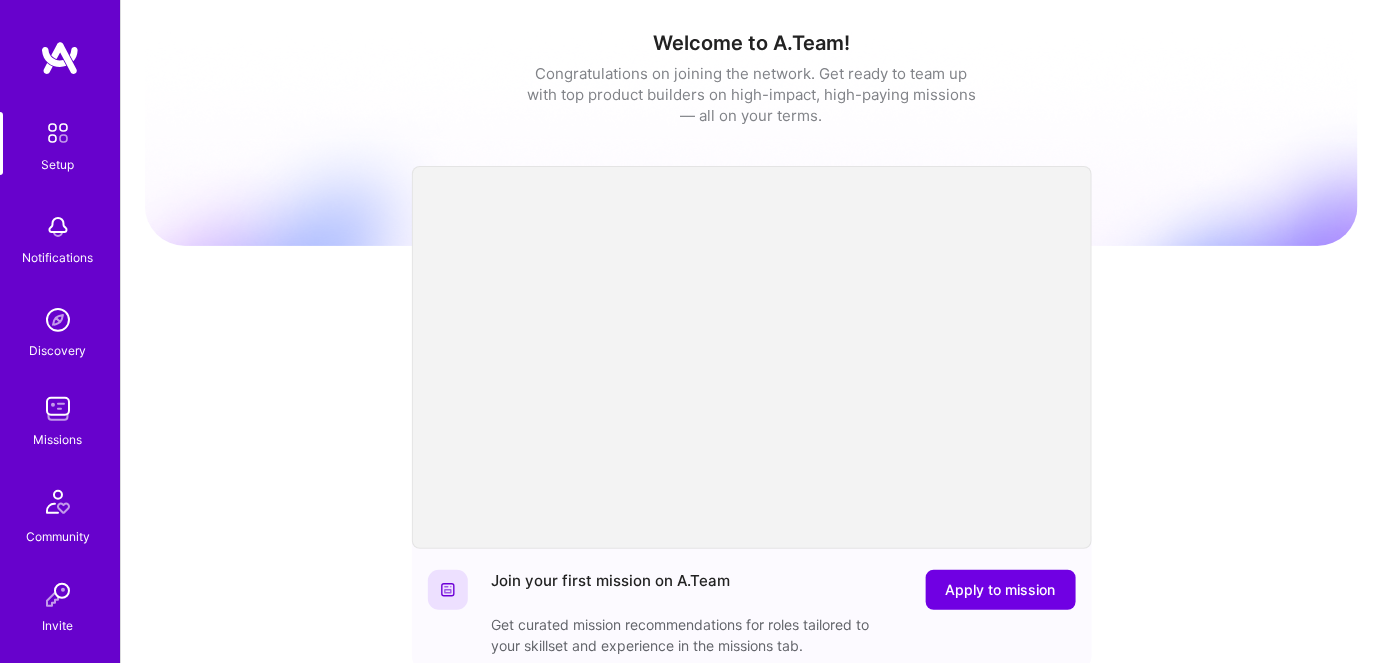 click at bounding box center (60, 58) 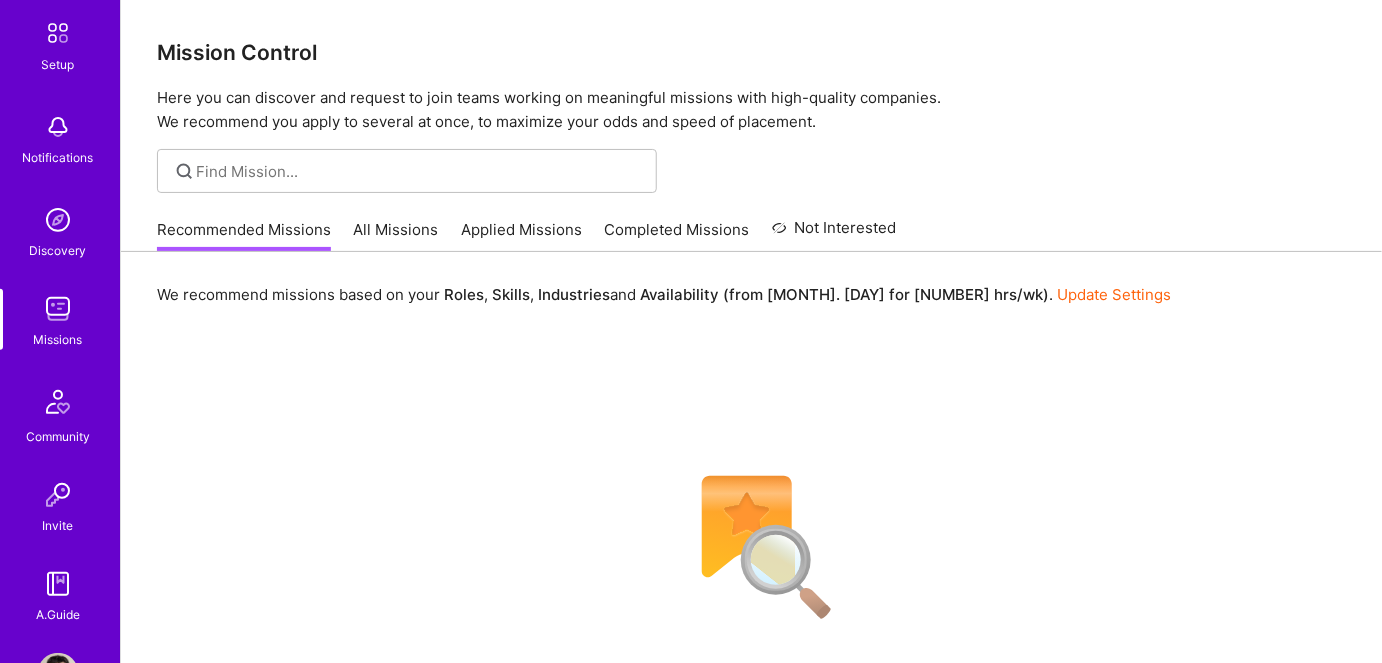 scroll, scrollTop: 169, scrollLeft: 0, axis: vertical 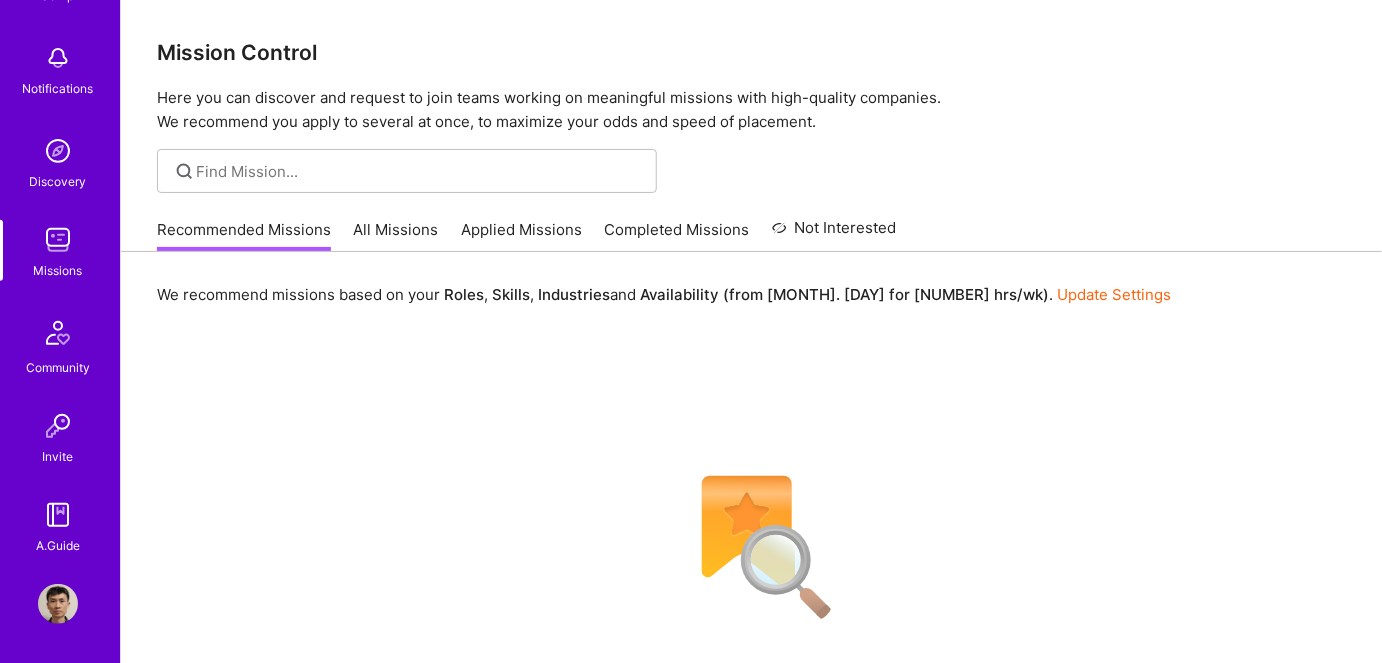 click at bounding box center (58, 604) 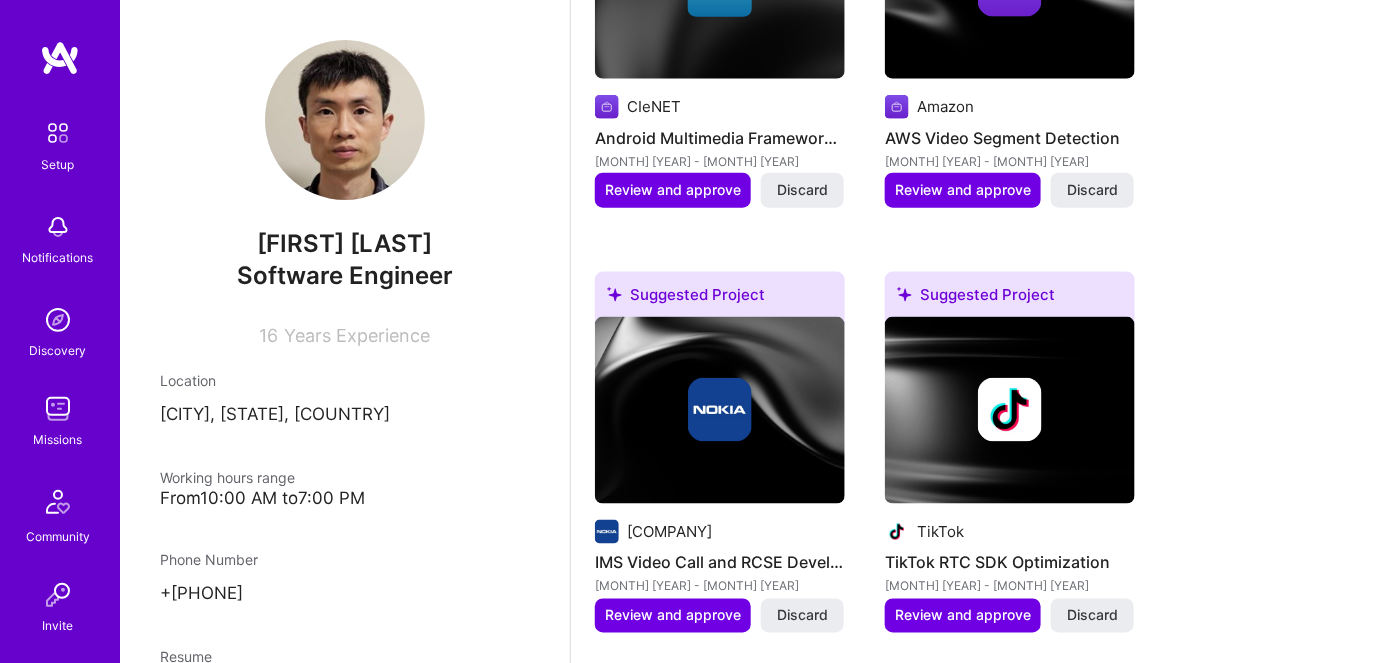 scroll, scrollTop: 636, scrollLeft: 0, axis: vertical 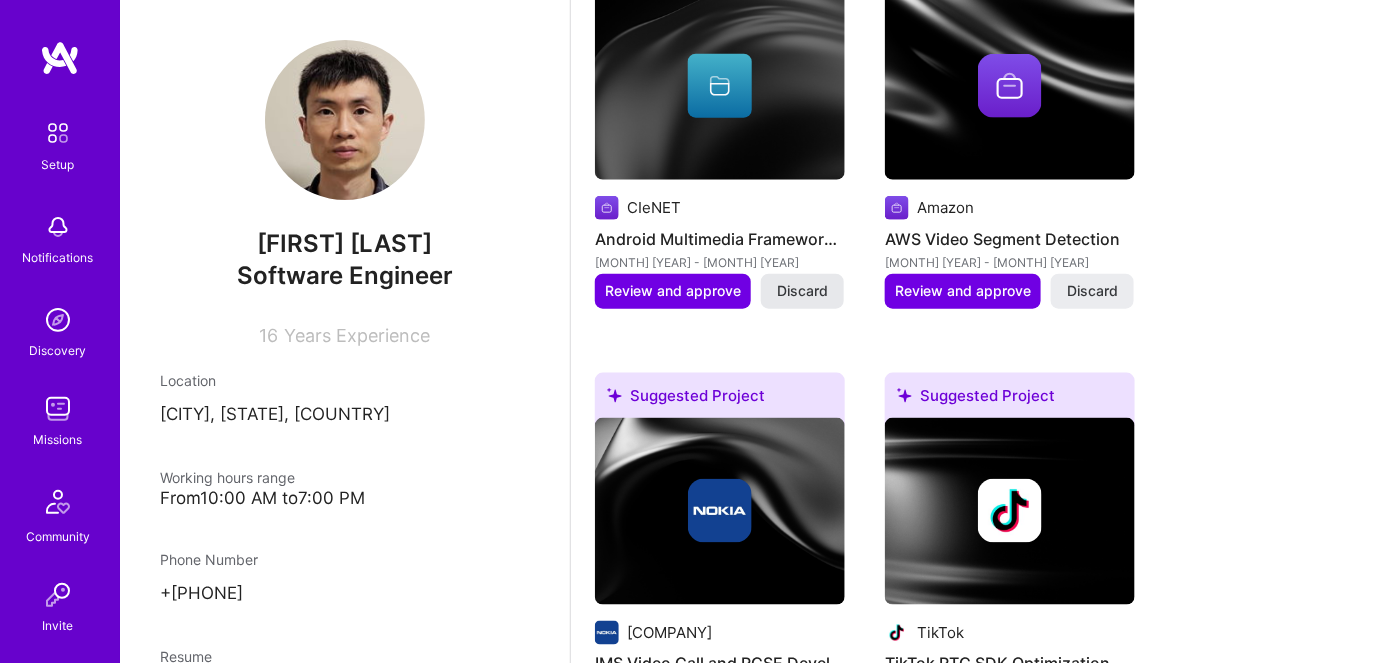 click on "Discard" at bounding box center (802, 291) 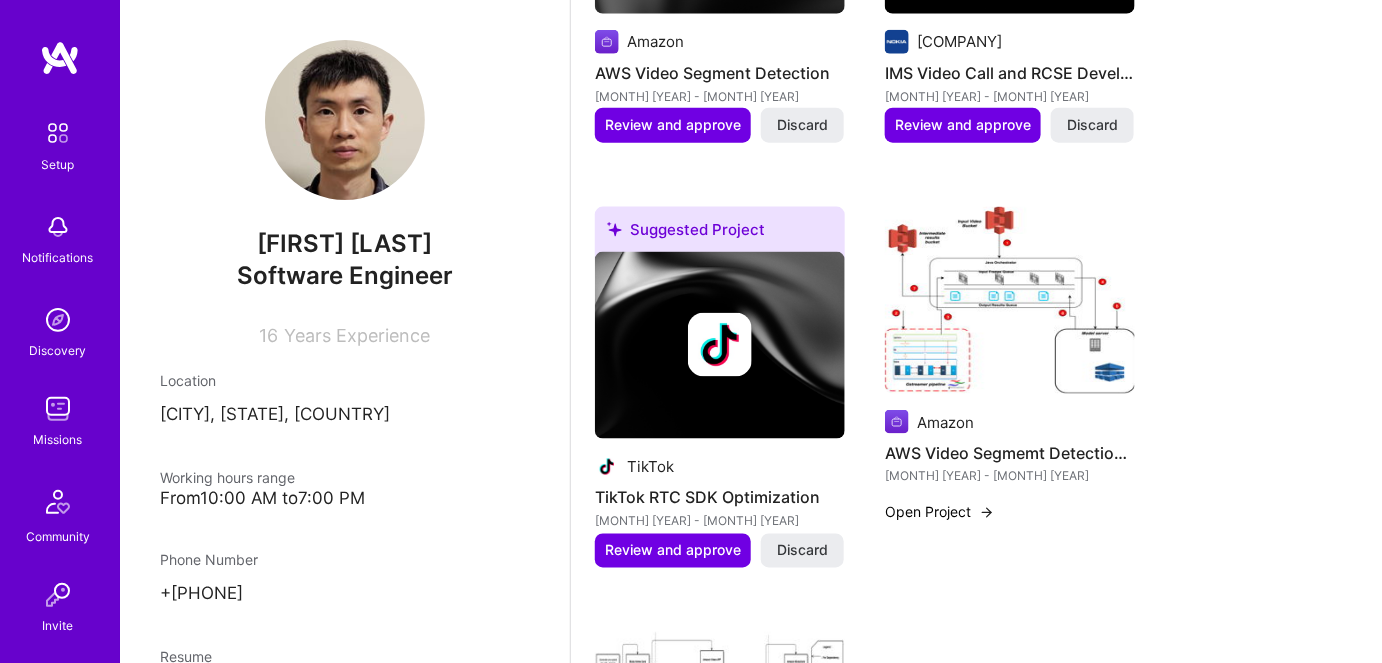 scroll, scrollTop: 818, scrollLeft: 0, axis: vertical 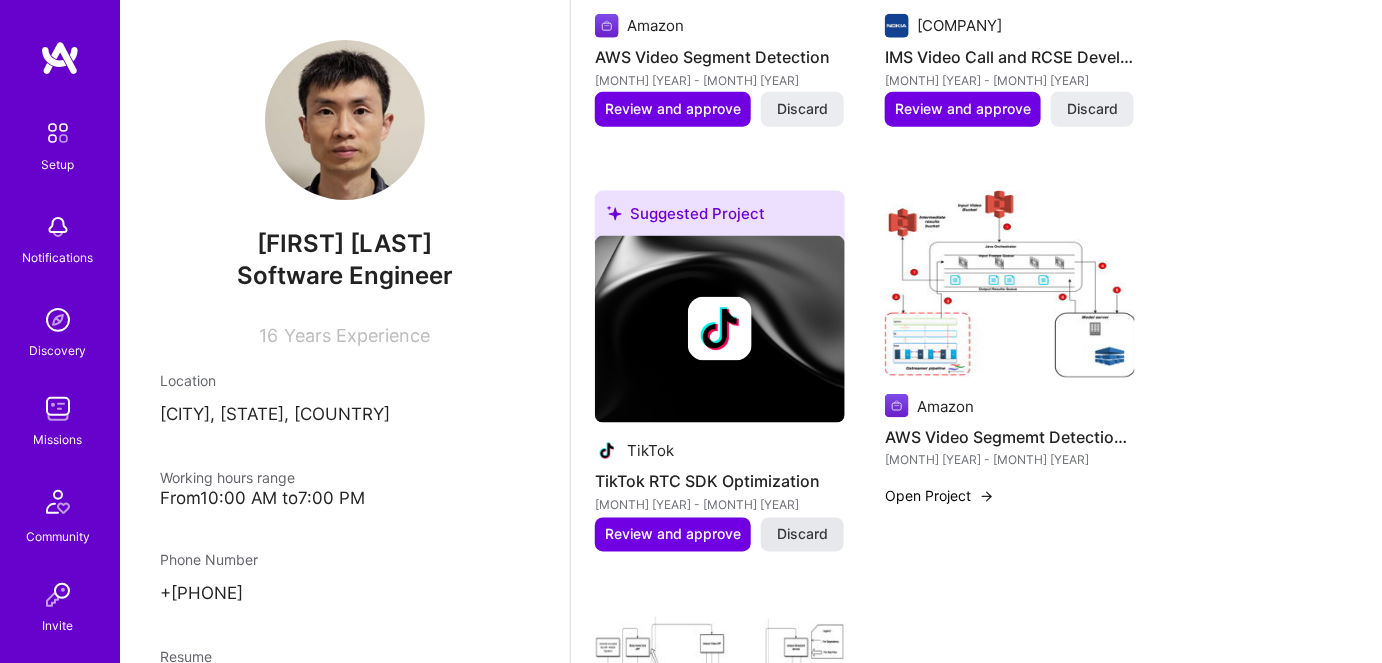 click on "Discard" at bounding box center (802, 535) 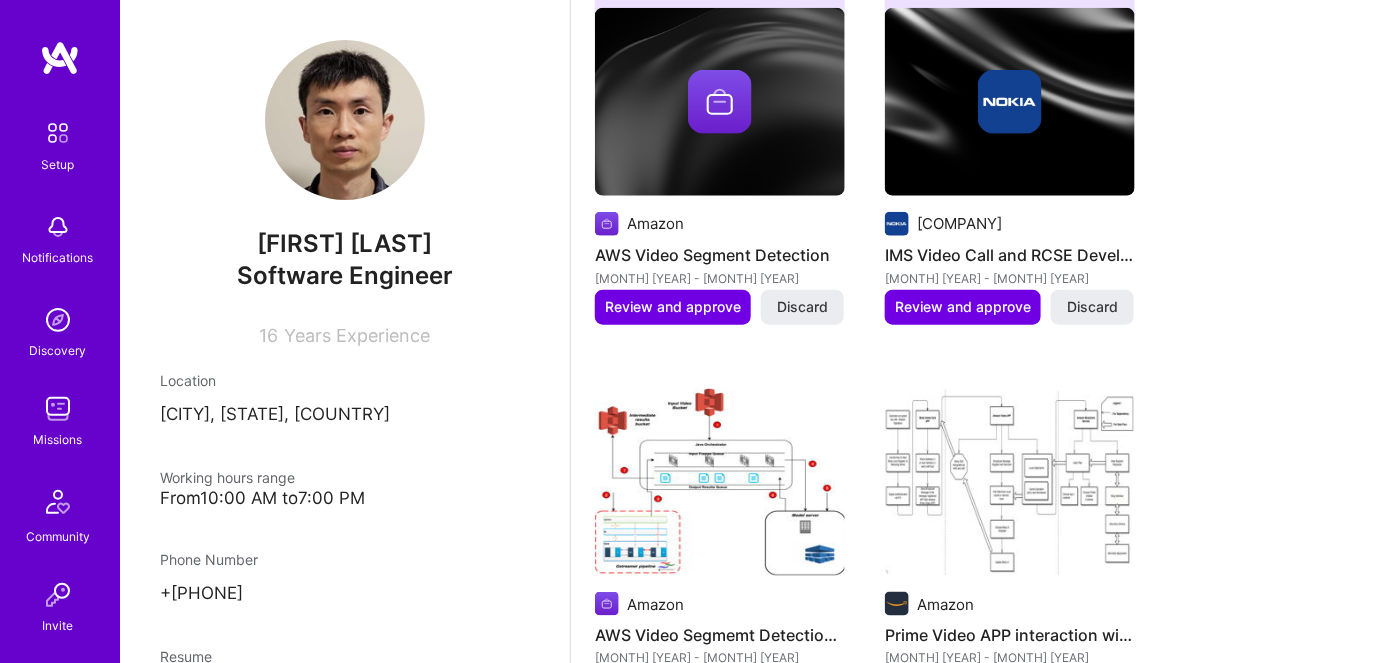 scroll, scrollTop: 636, scrollLeft: 0, axis: vertical 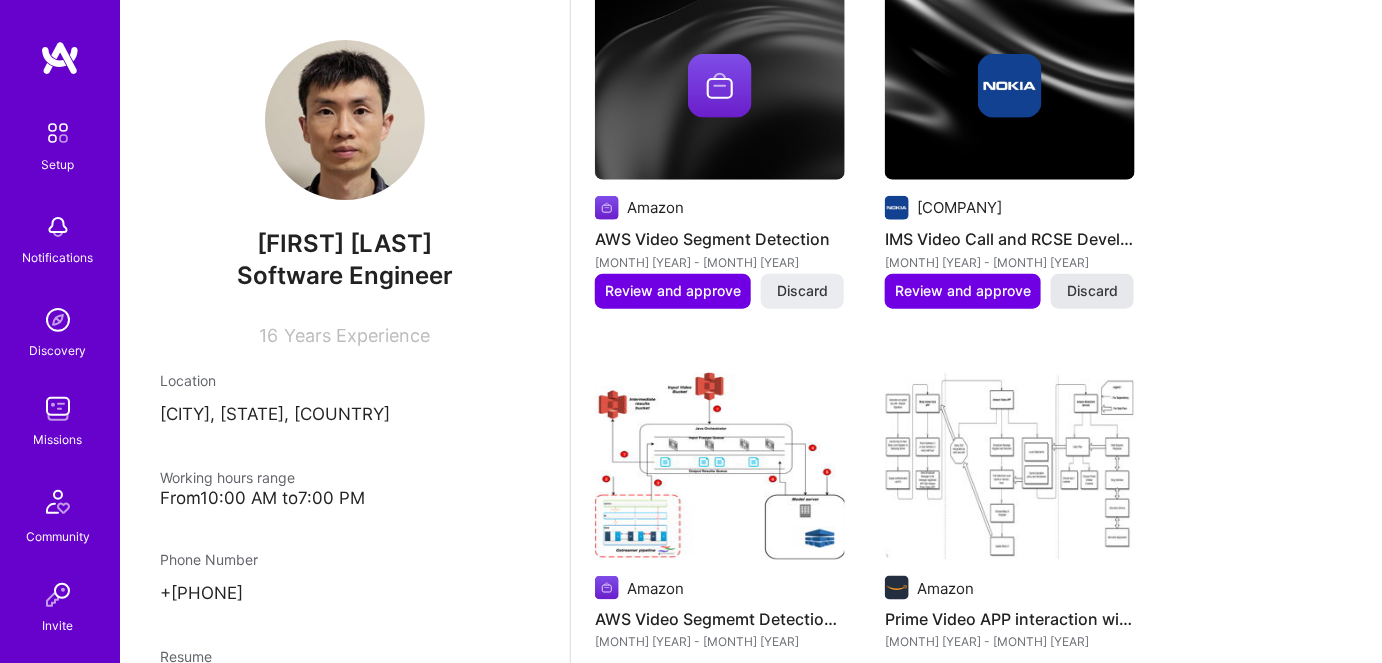 click on "Discard" at bounding box center [1092, 291] 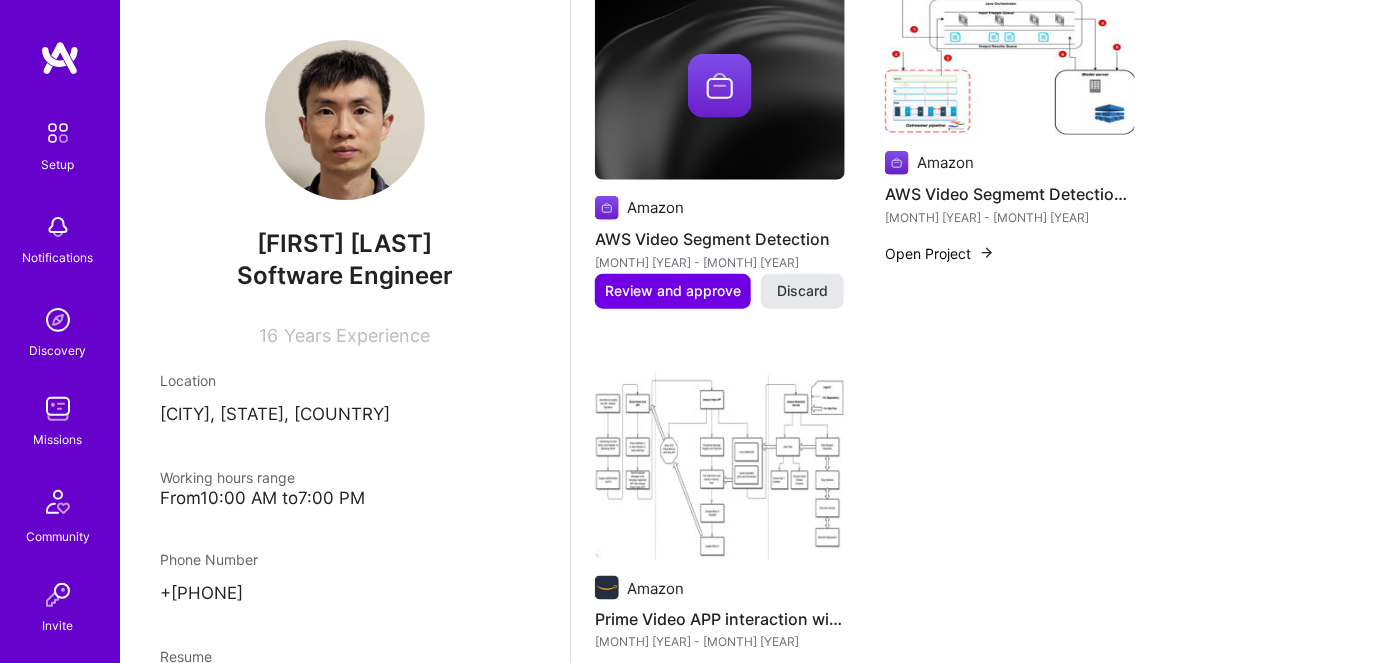 click on "Discard" at bounding box center (802, 291) 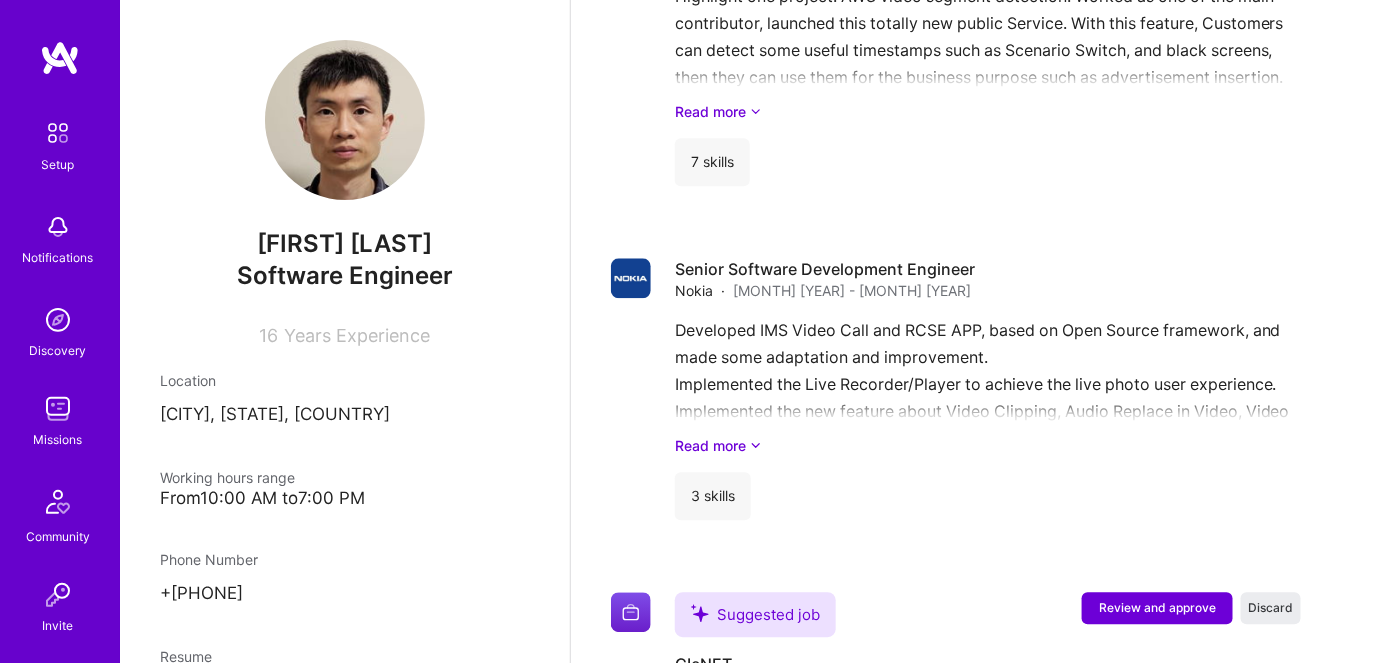 scroll, scrollTop: 1522, scrollLeft: 0, axis: vertical 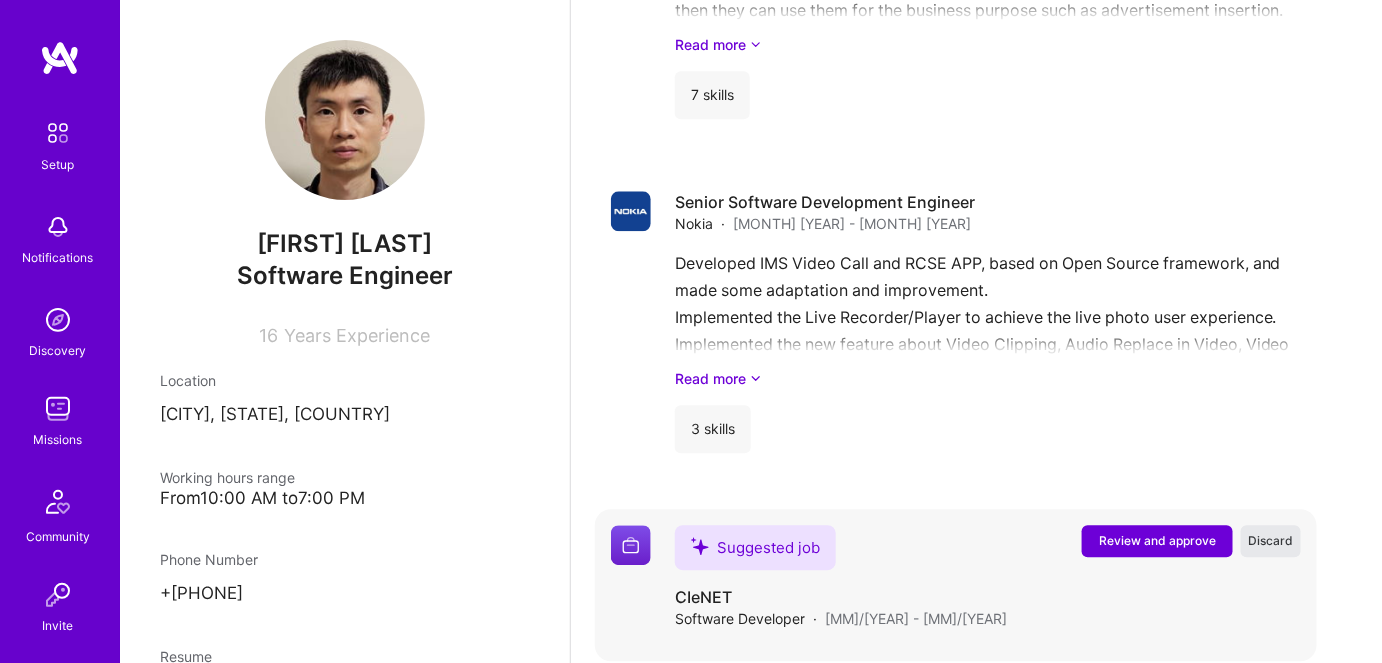 click on "Discard" at bounding box center (1271, 540) 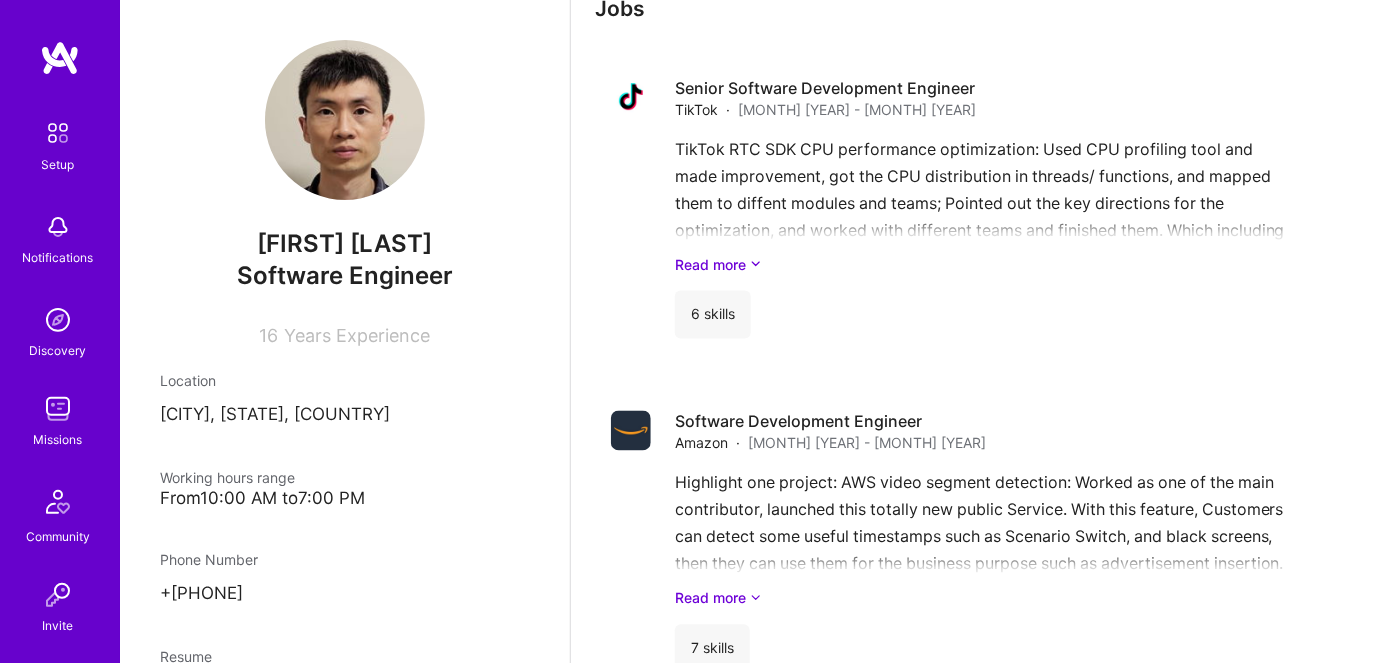 scroll, scrollTop: 1000, scrollLeft: 0, axis: vertical 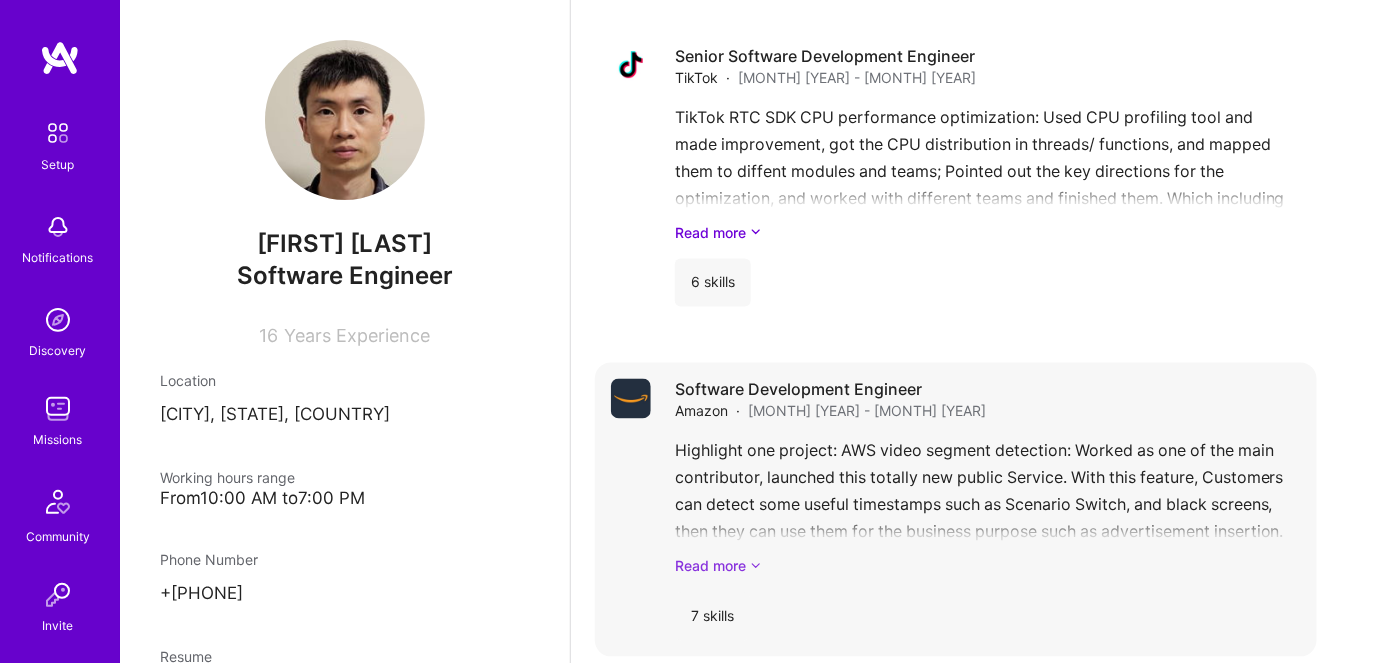 click at bounding box center [756, 566] 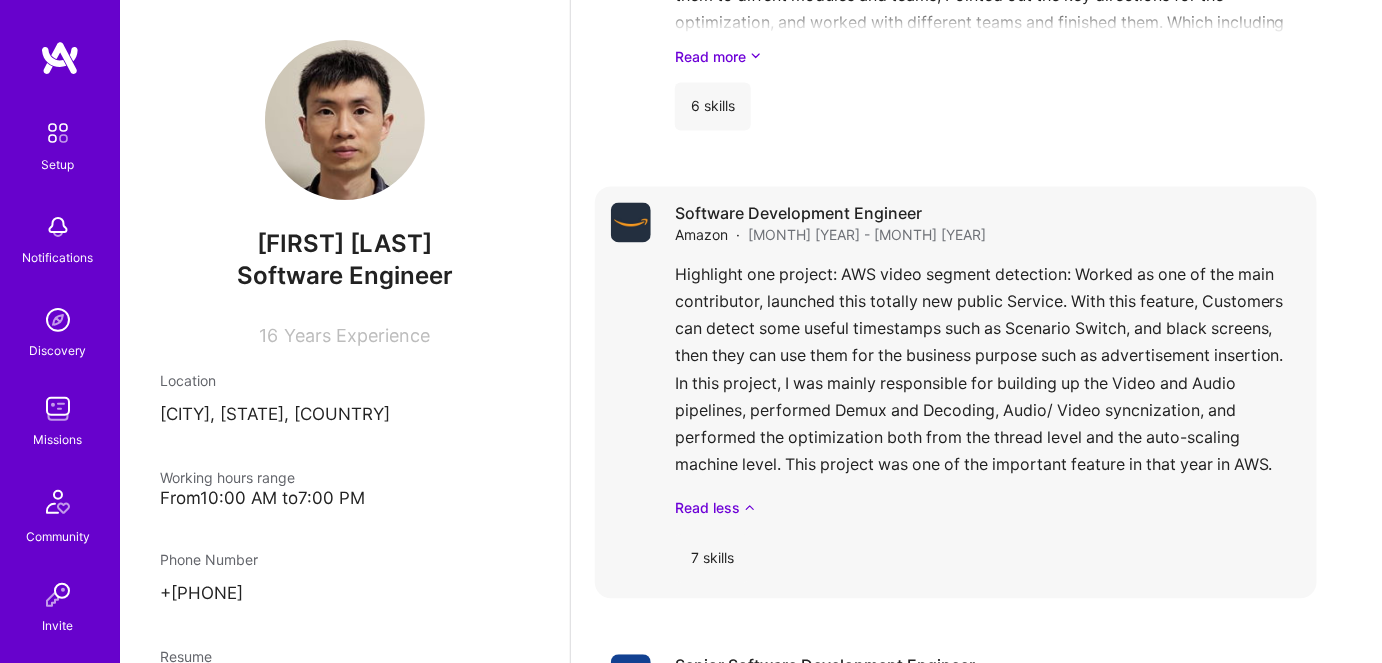 scroll, scrollTop: 1181, scrollLeft: 0, axis: vertical 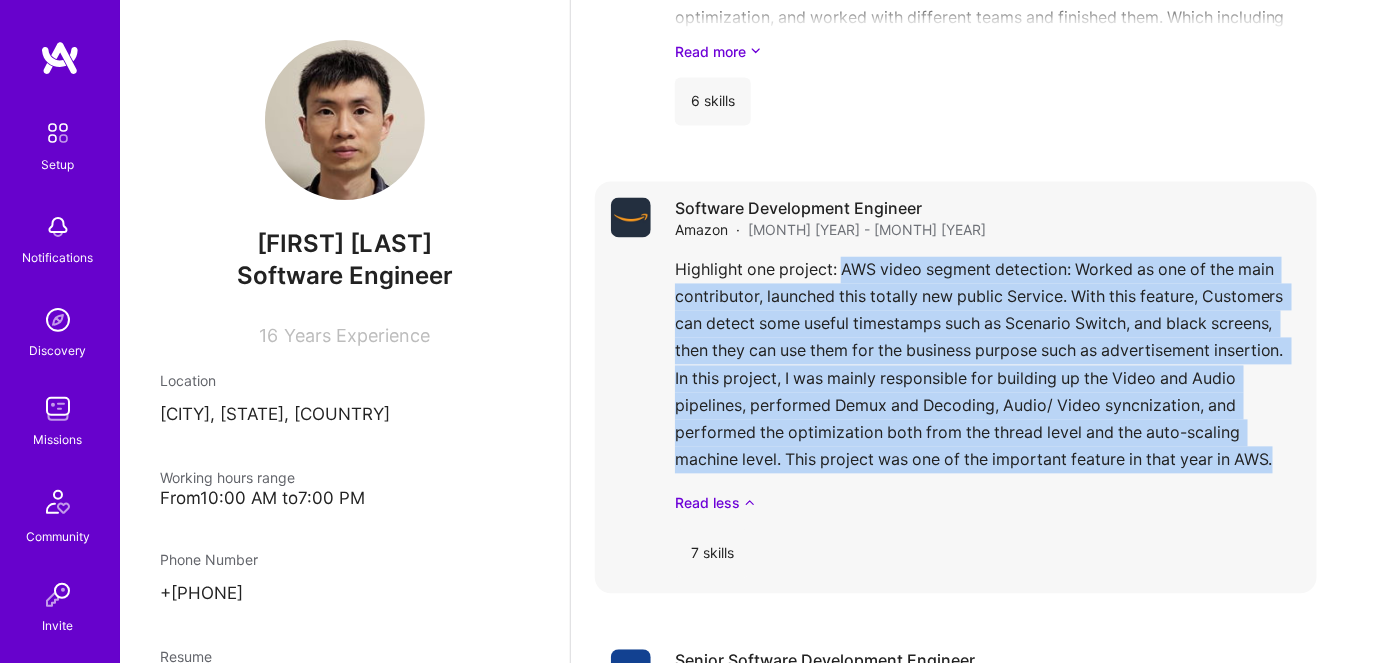 drag, startPoint x: 842, startPoint y: 222, endPoint x: 1284, endPoint y: 415, distance: 482.2997 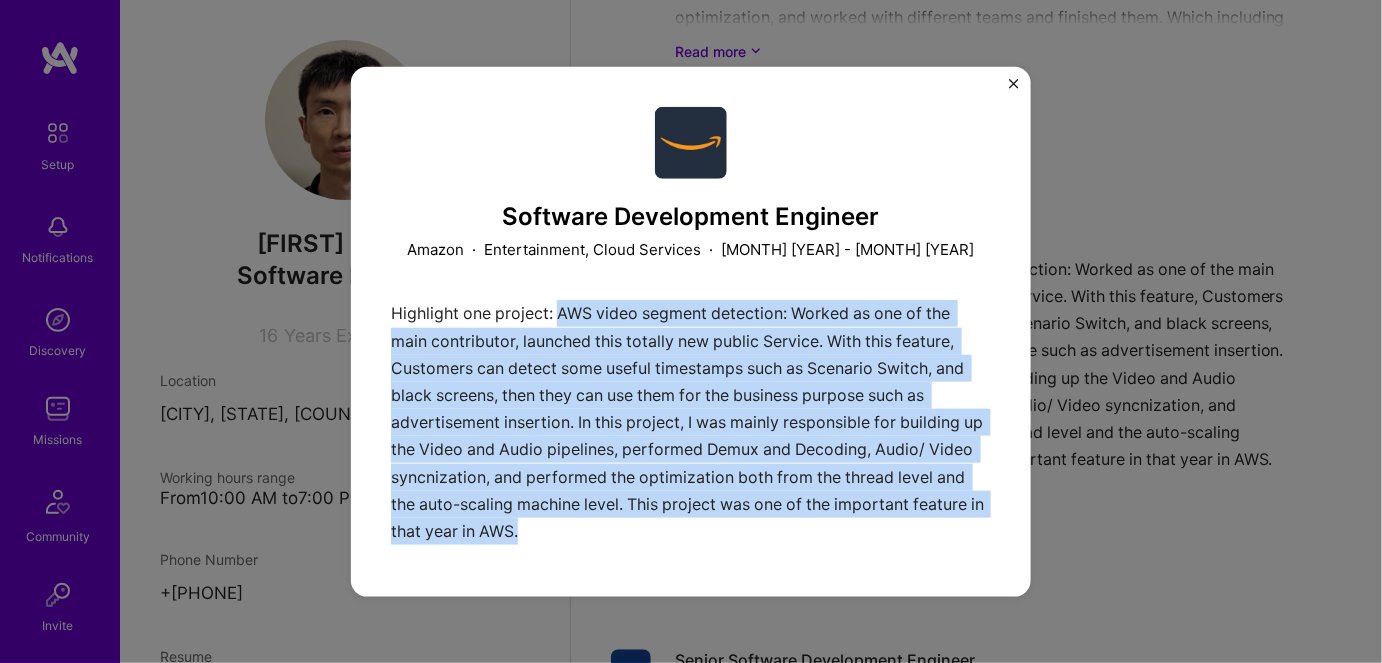 drag, startPoint x: 560, startPoint y: 312, endPoint x: 694, endPoint y: 530, distance: 255.8906 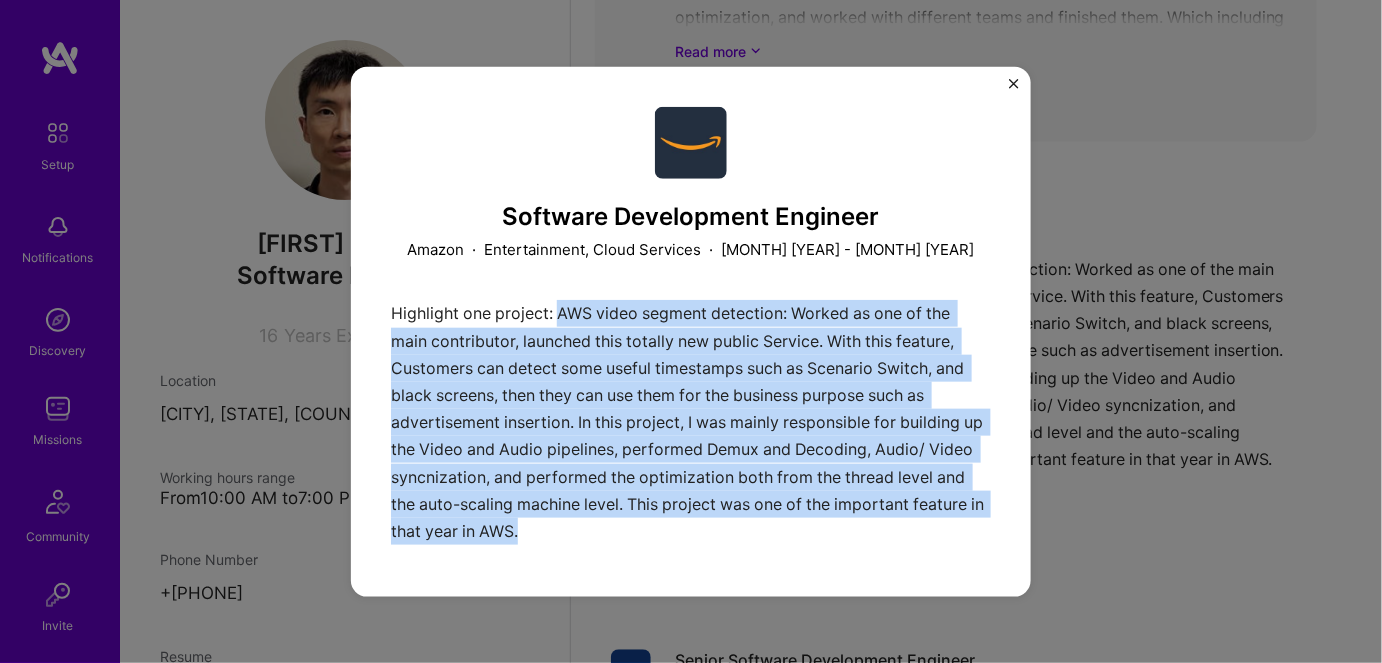 click at bounding box center (1014, 83) 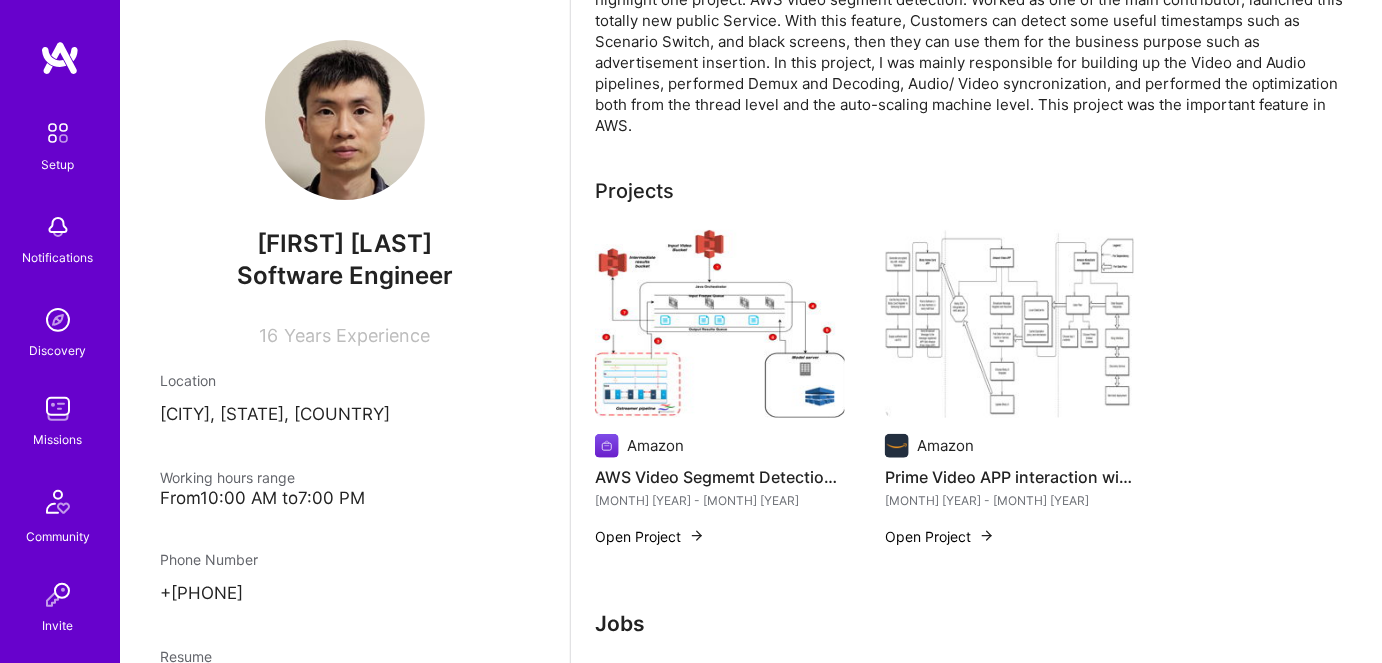 scroll, scrollTop: 90, scrollLeft: 0, axis: vertical 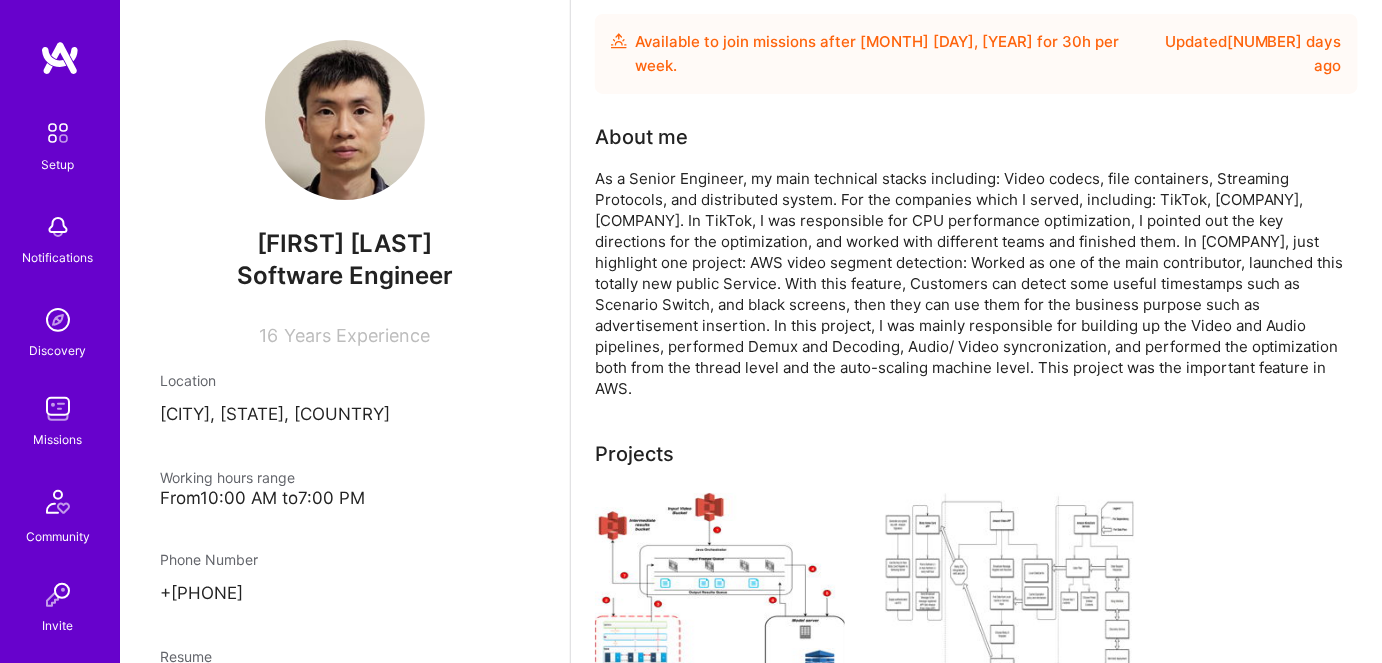 click at bounding box center (58, 409) 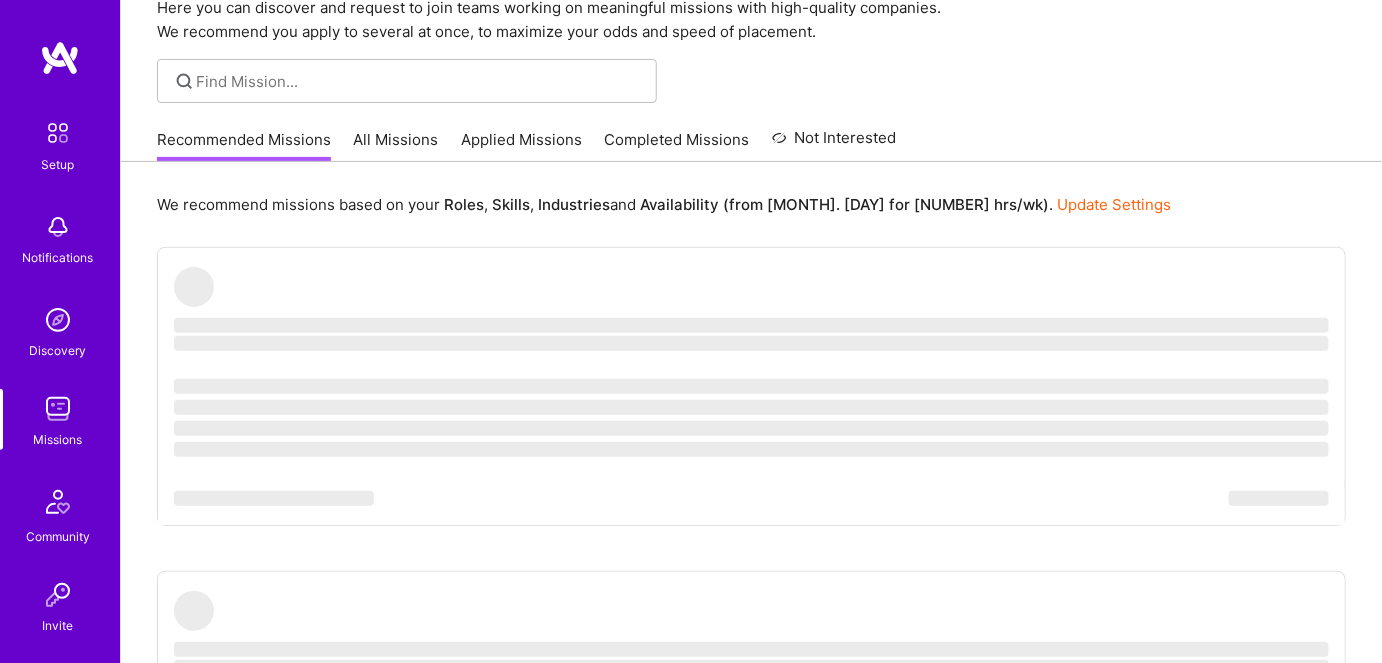 scroll, scrollTop: 0, scrollLeft: 0, axis: both 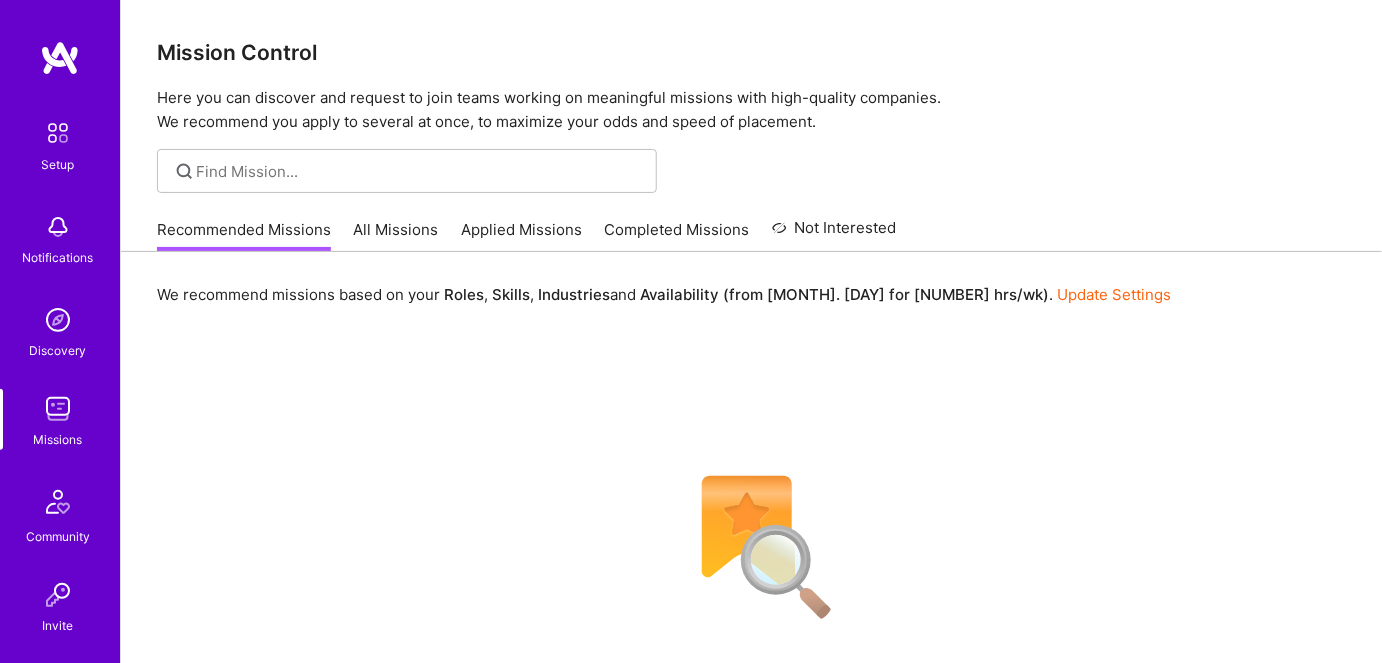 click on "All Missions" at bounding box center [396, 235] 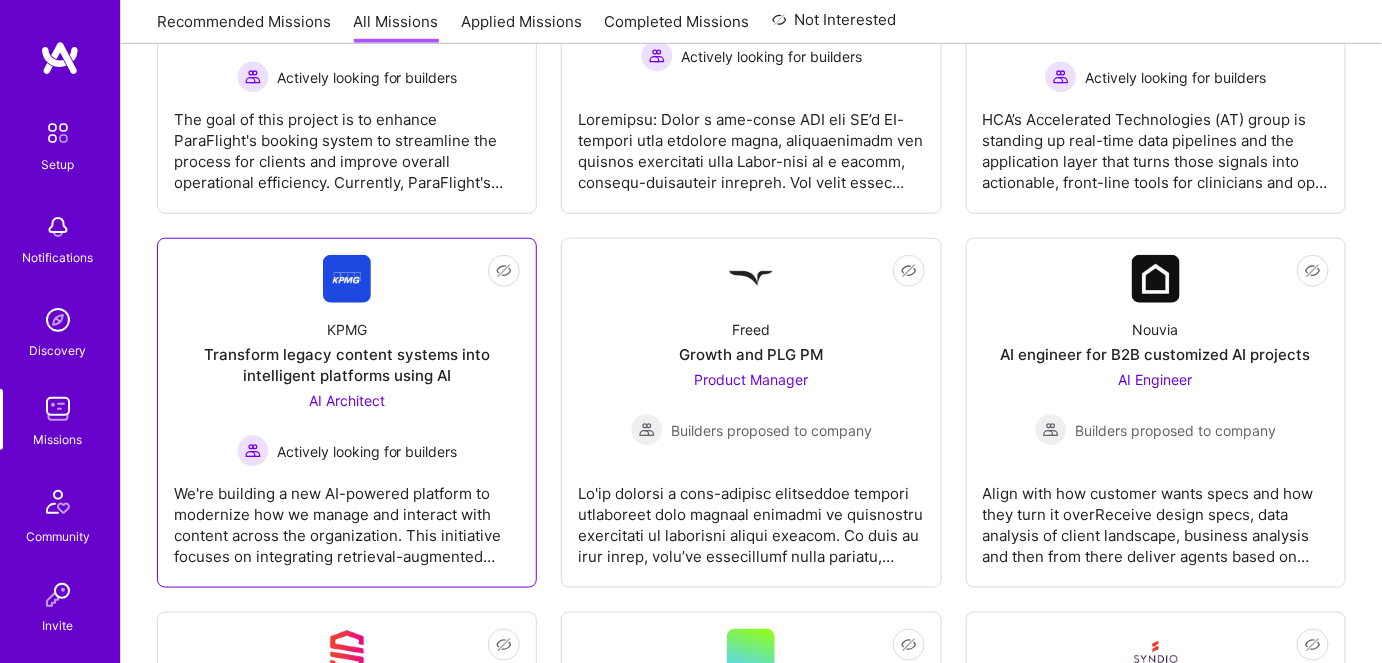 scroll, scrollTop: 545, scrollLeft: 0, axis: vertical 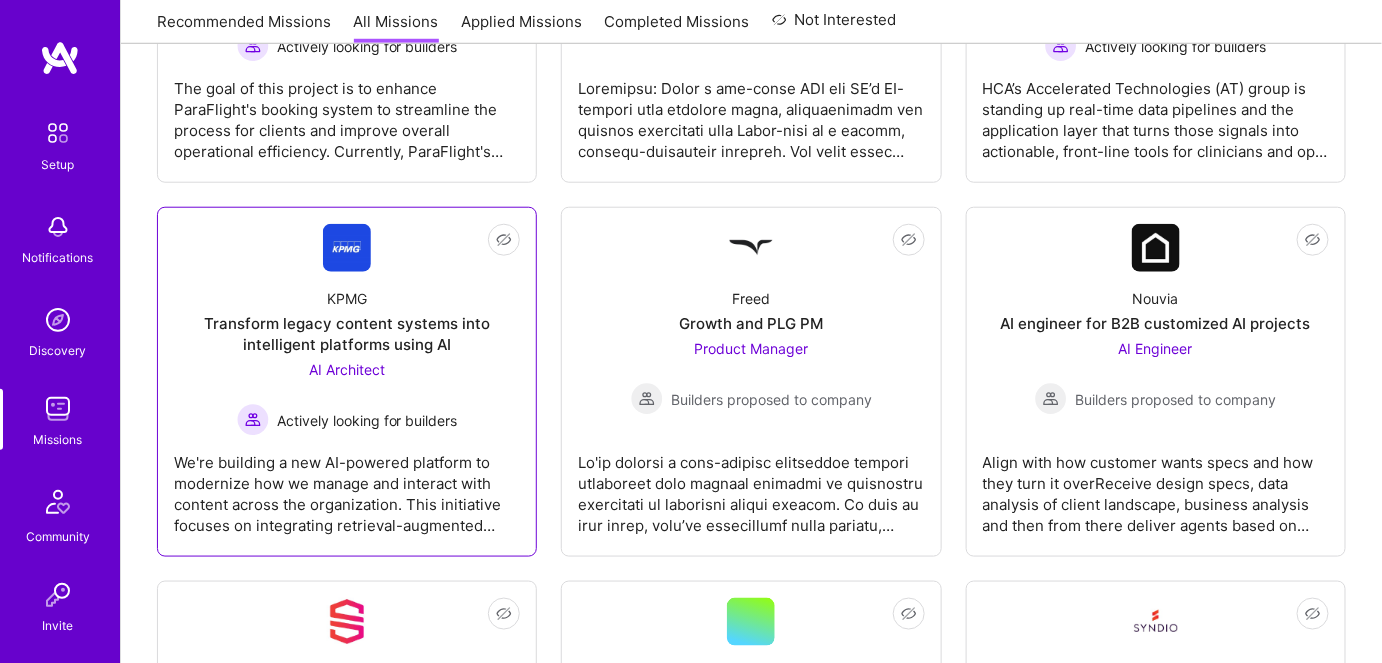 click on "AI Architect" at bounding box center [347, 369] 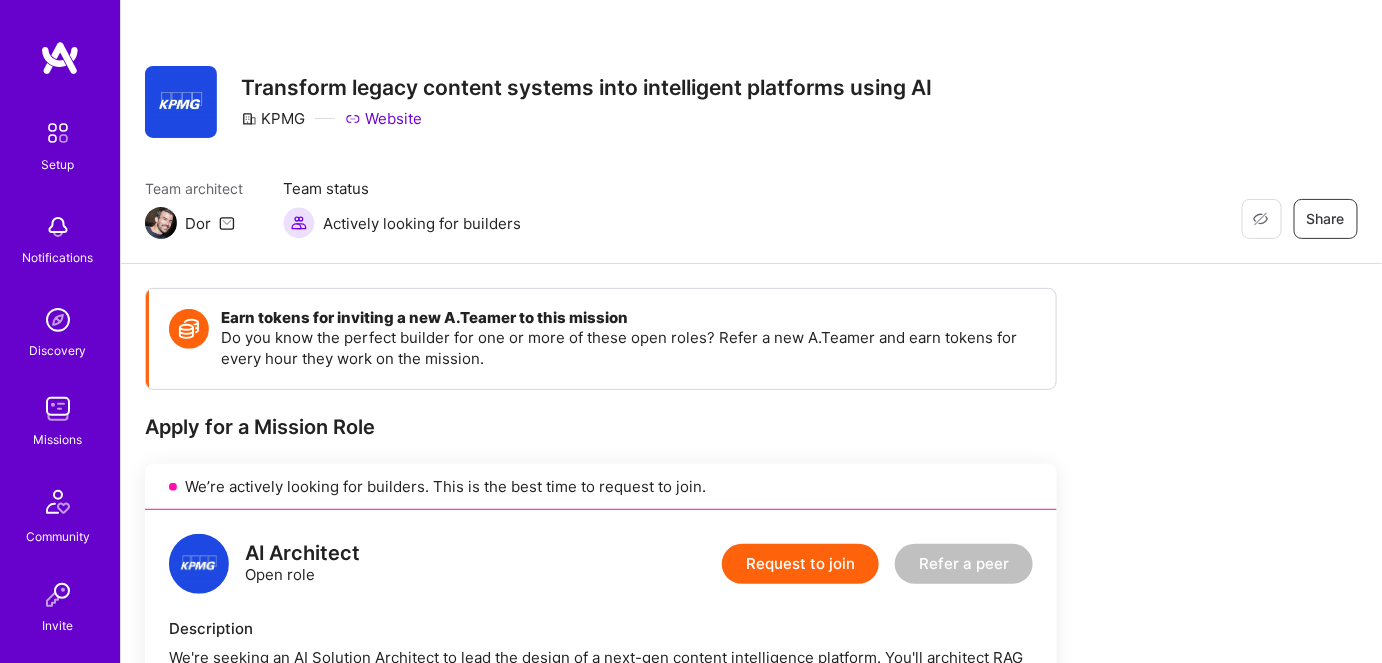 scroll, scrollTop: 0, scrollLeft: 0, axis: both 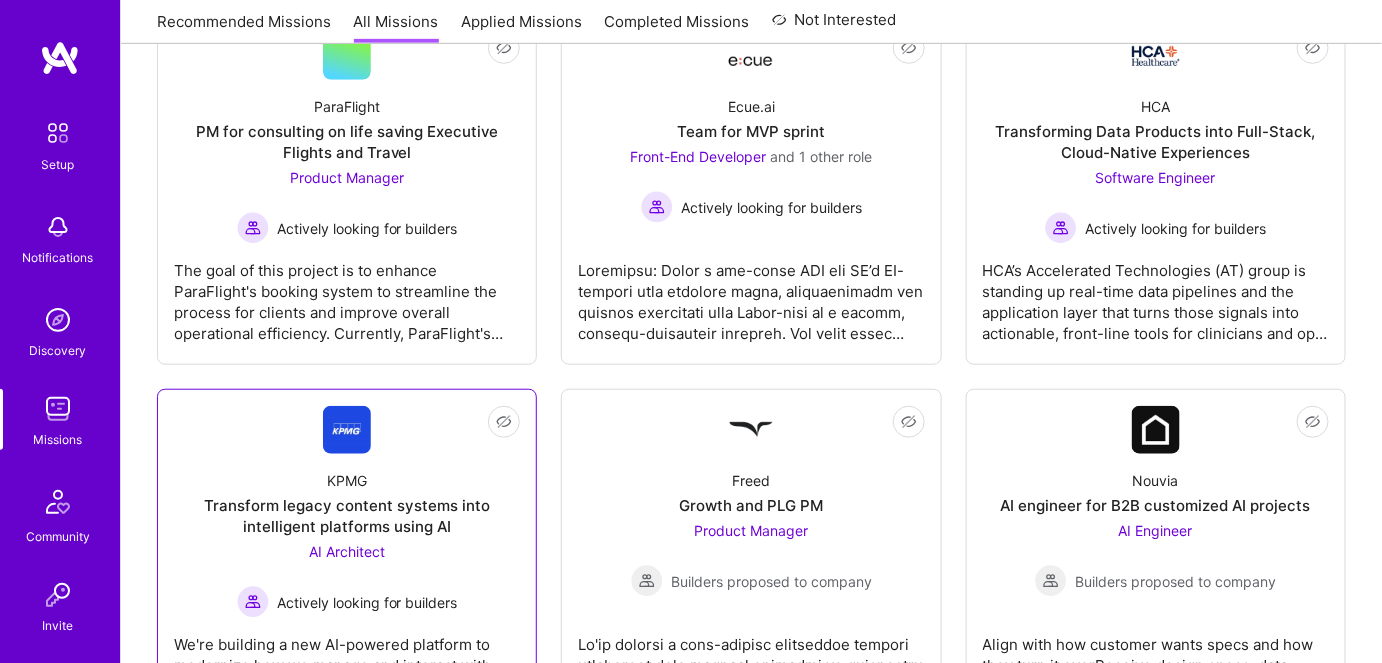 click on "AI Architect   Actively looking for builders" at bounding box center (347, 579) 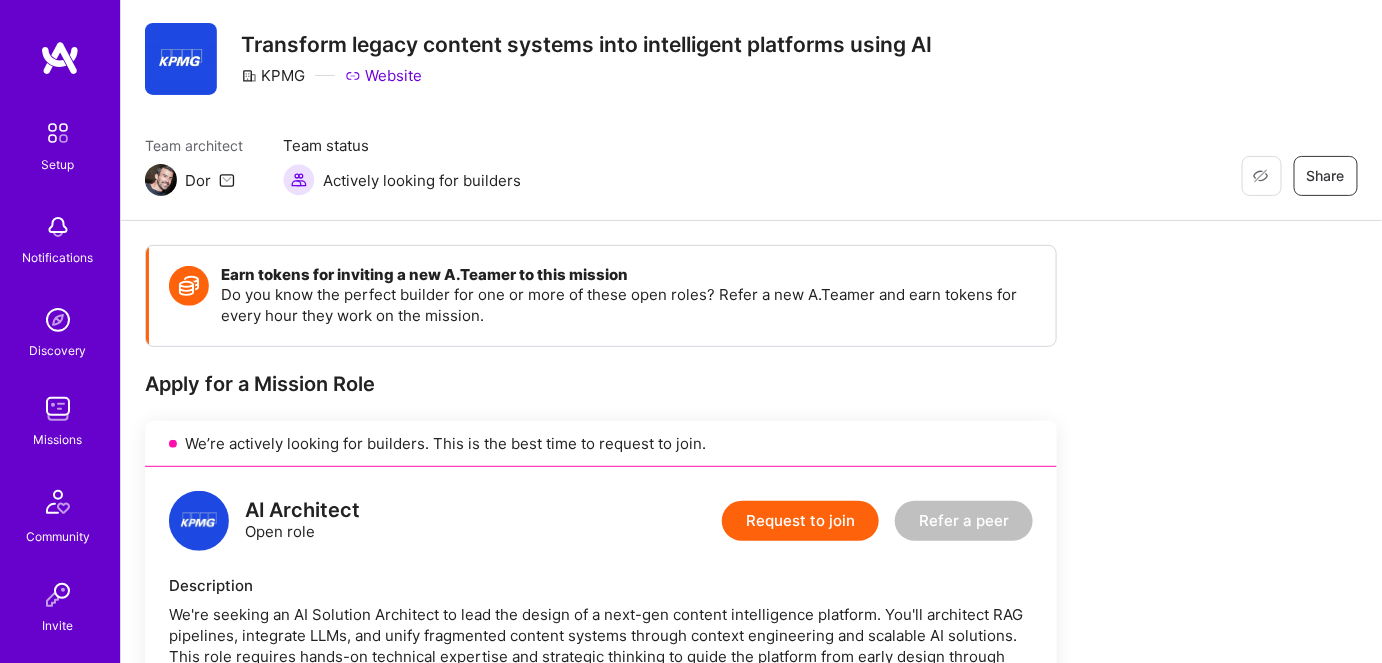 scroll, scrollTop: 0, scrollLeft: 0, axis: both 